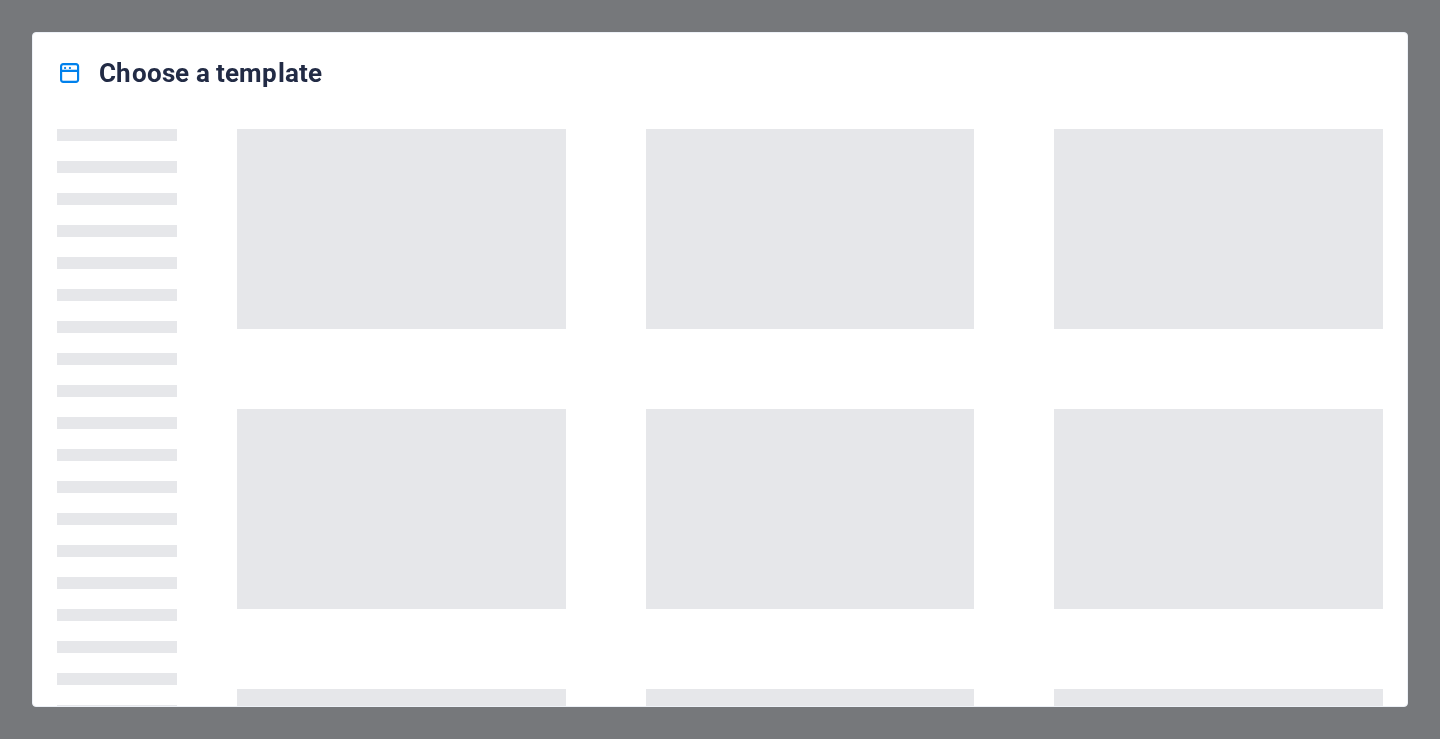 scroll, scrollTop: 0, scrollLeft: 0, axis: both 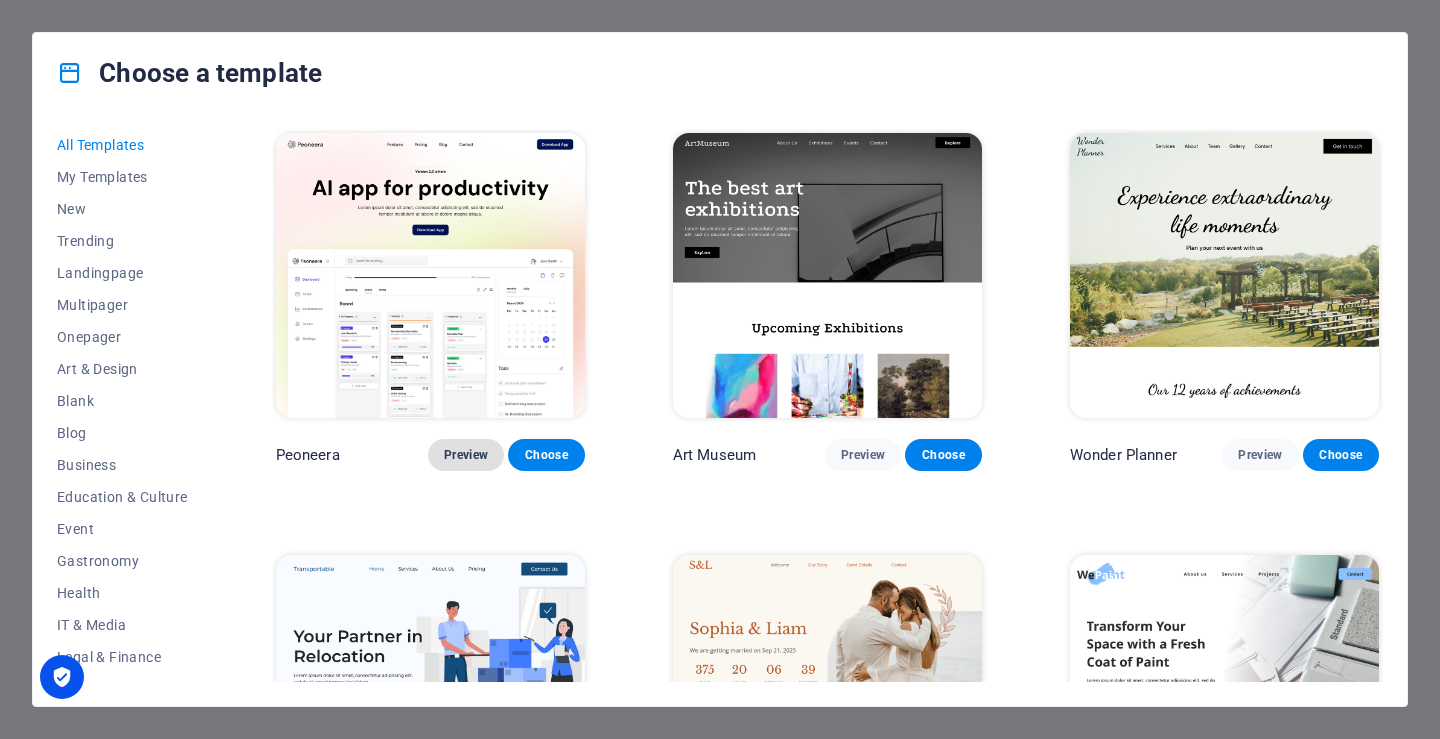 click on "Preview" at bounding box center [466, 455] 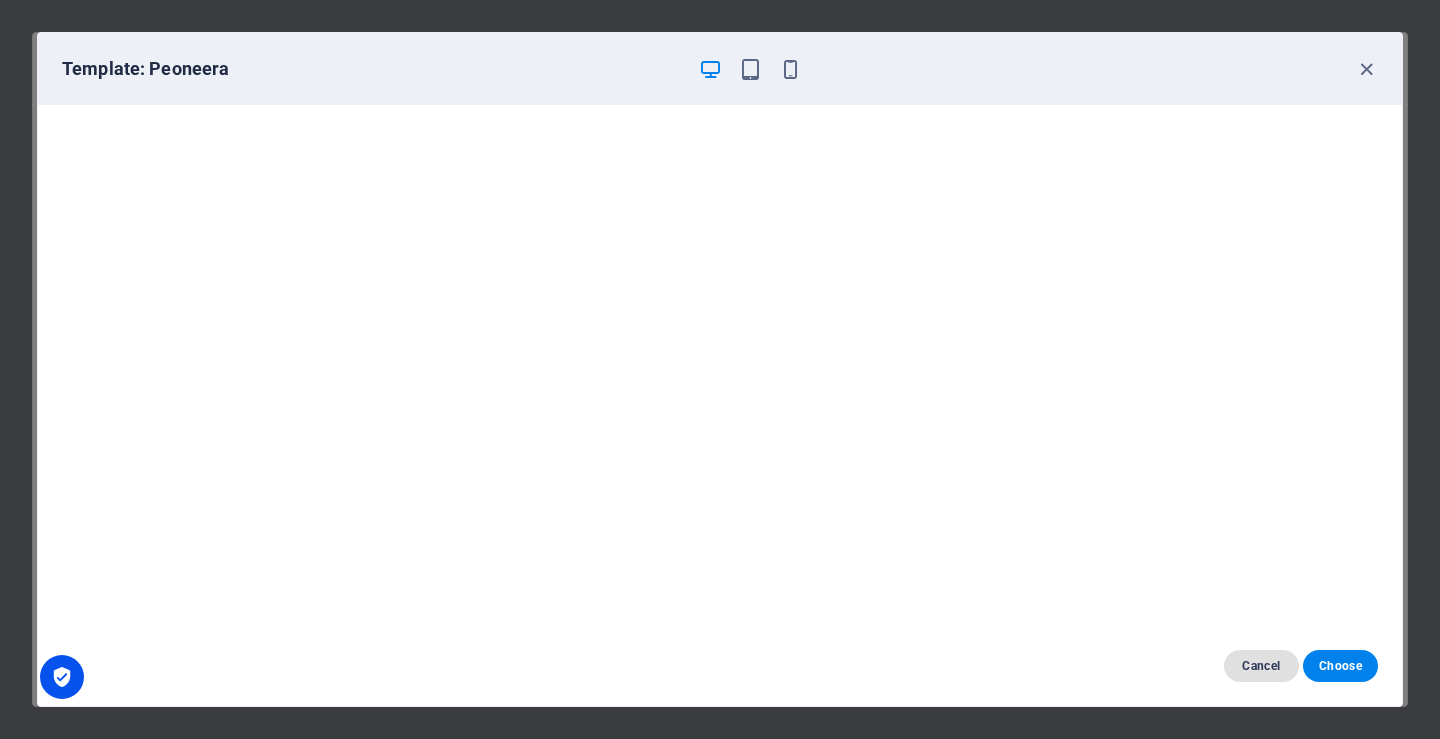 click on "Cancel" at bounding box center [1261, 666] 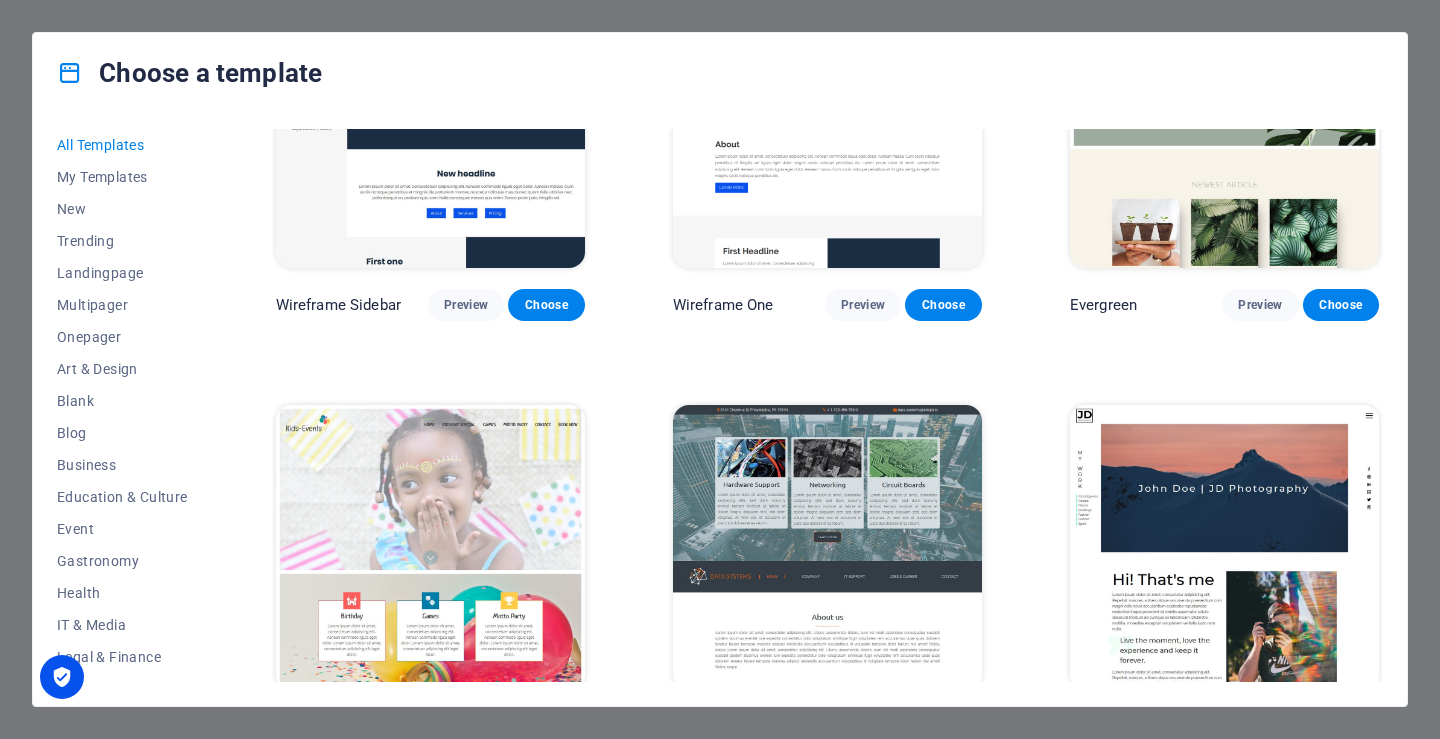 scroll, scrollTop: 6900, scrollLeft: 0, axis: vertical 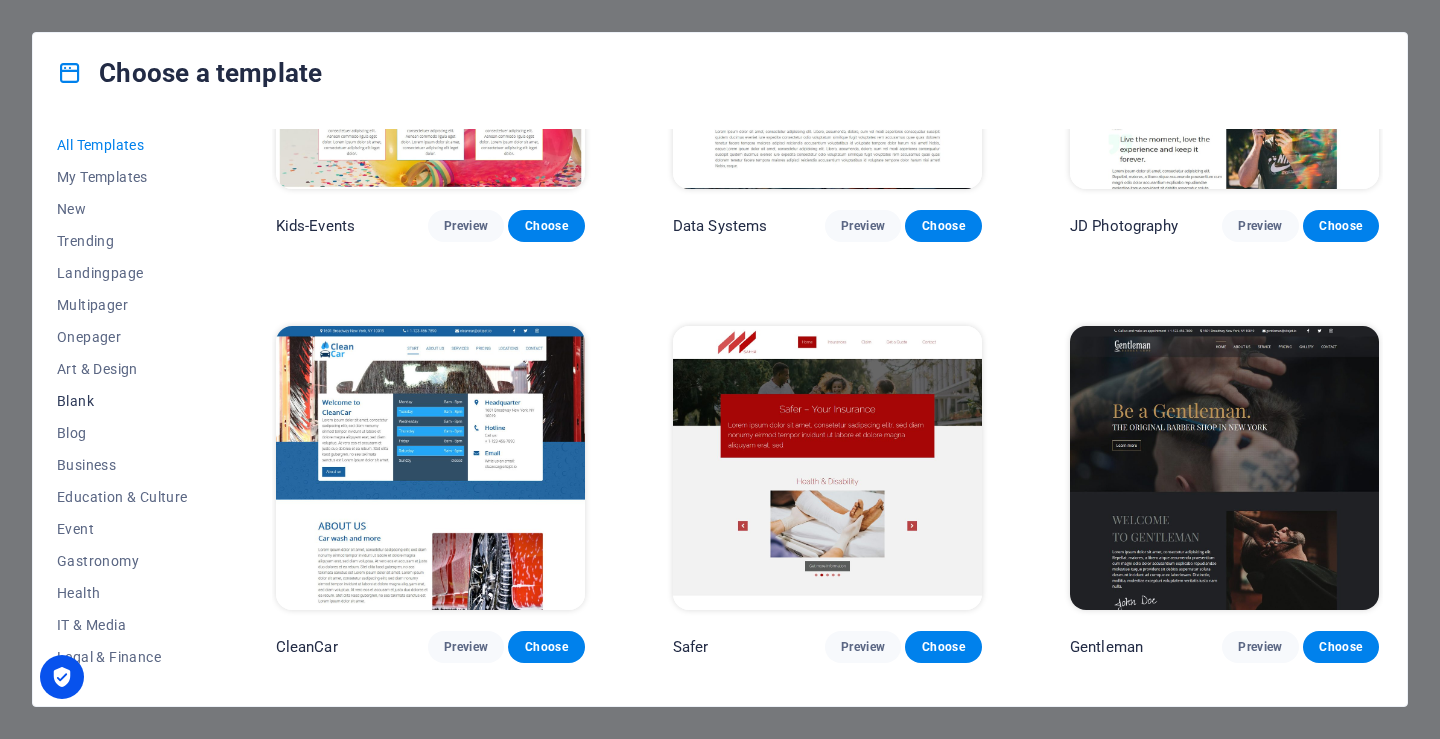 click on "Blank" at bounding box center (122, 401) 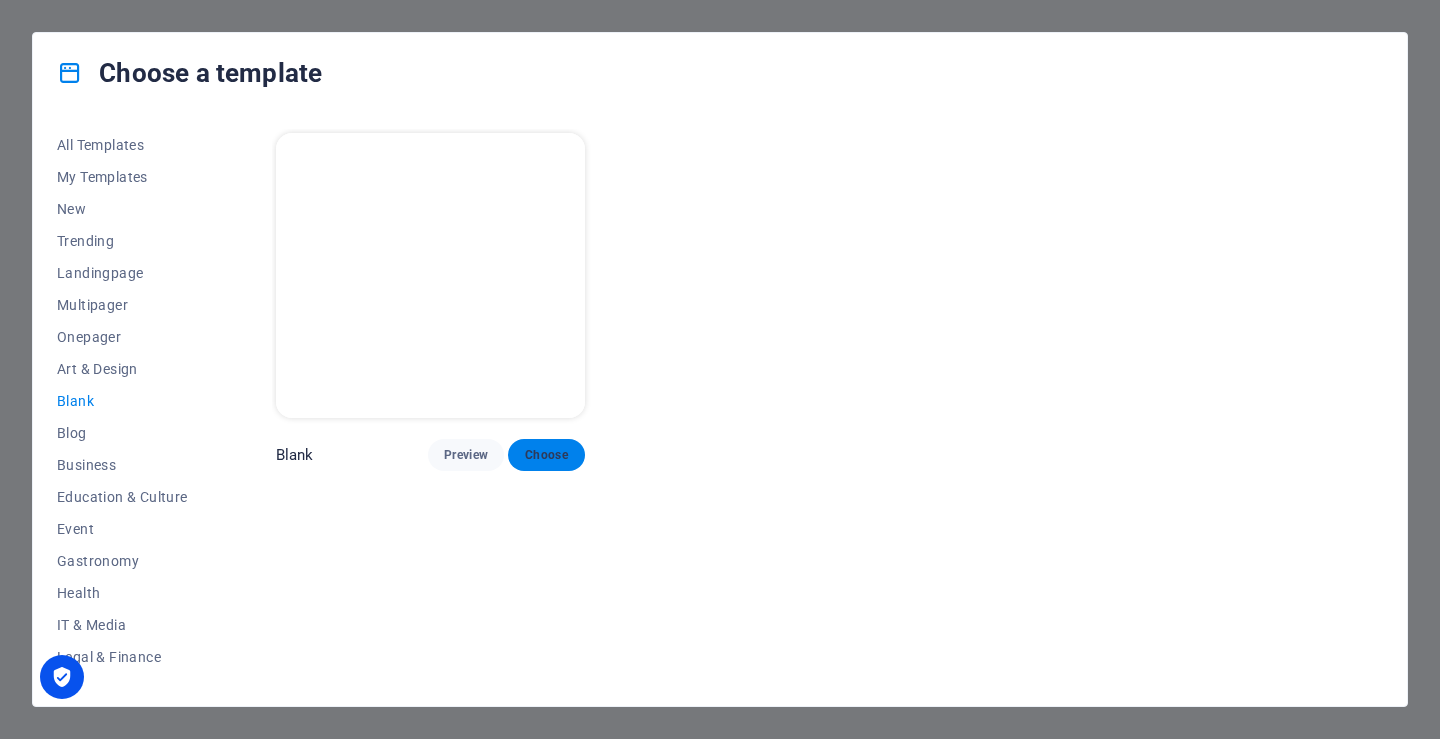 click on "Choose" at bounding box center (546, 455) 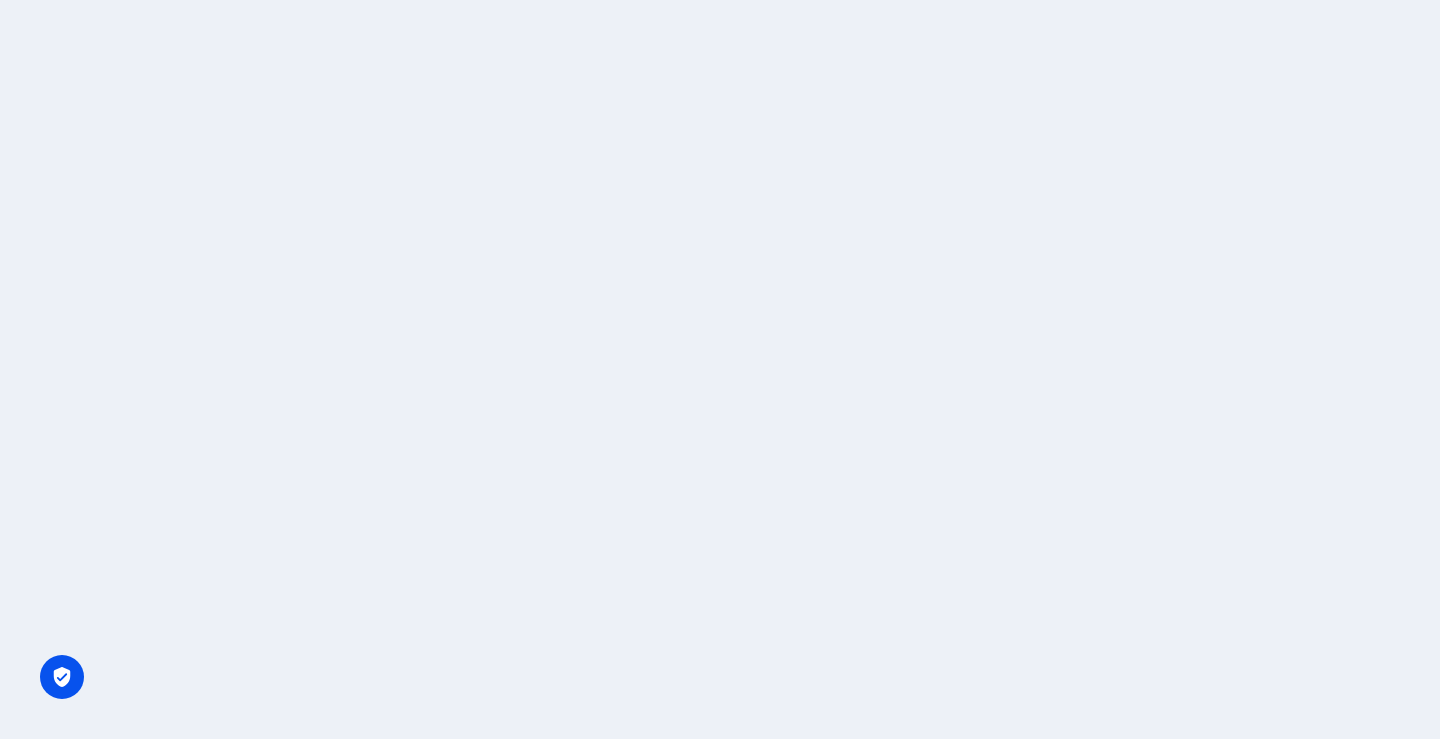 scroll, scrollTop: 0, scrollLeft: 0, axis: both 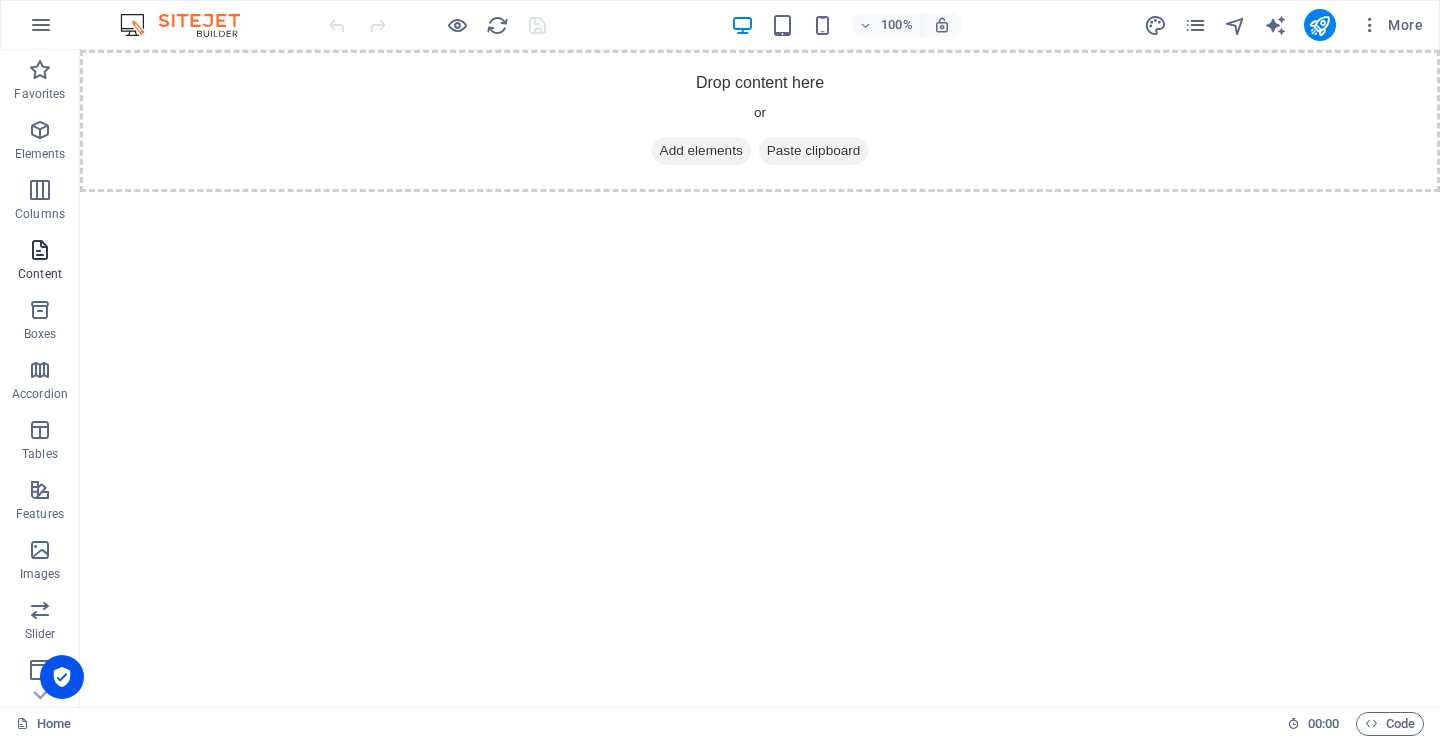 click at bounding box center [40, 250] 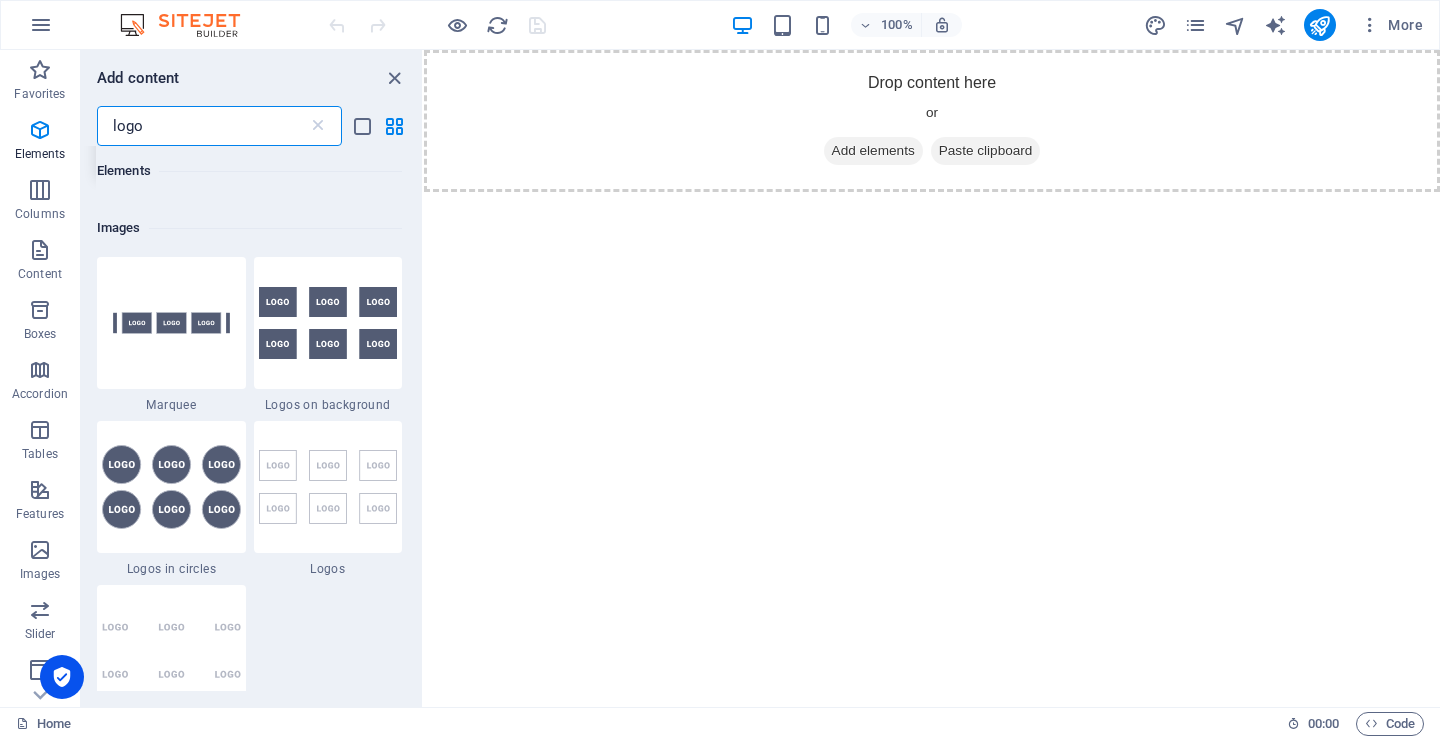scroll, scrollTop: 0, scrollLeft: 0, axis: both 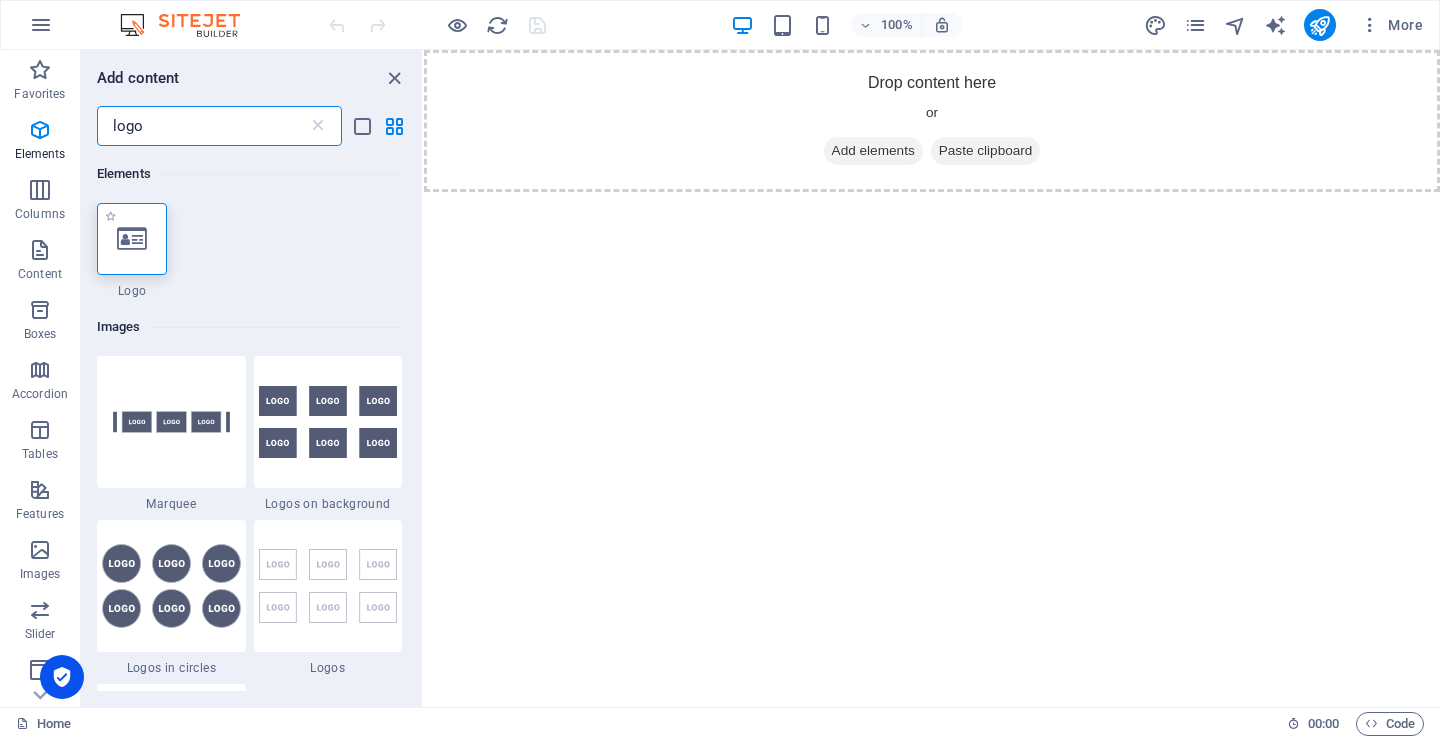 type on "logo" 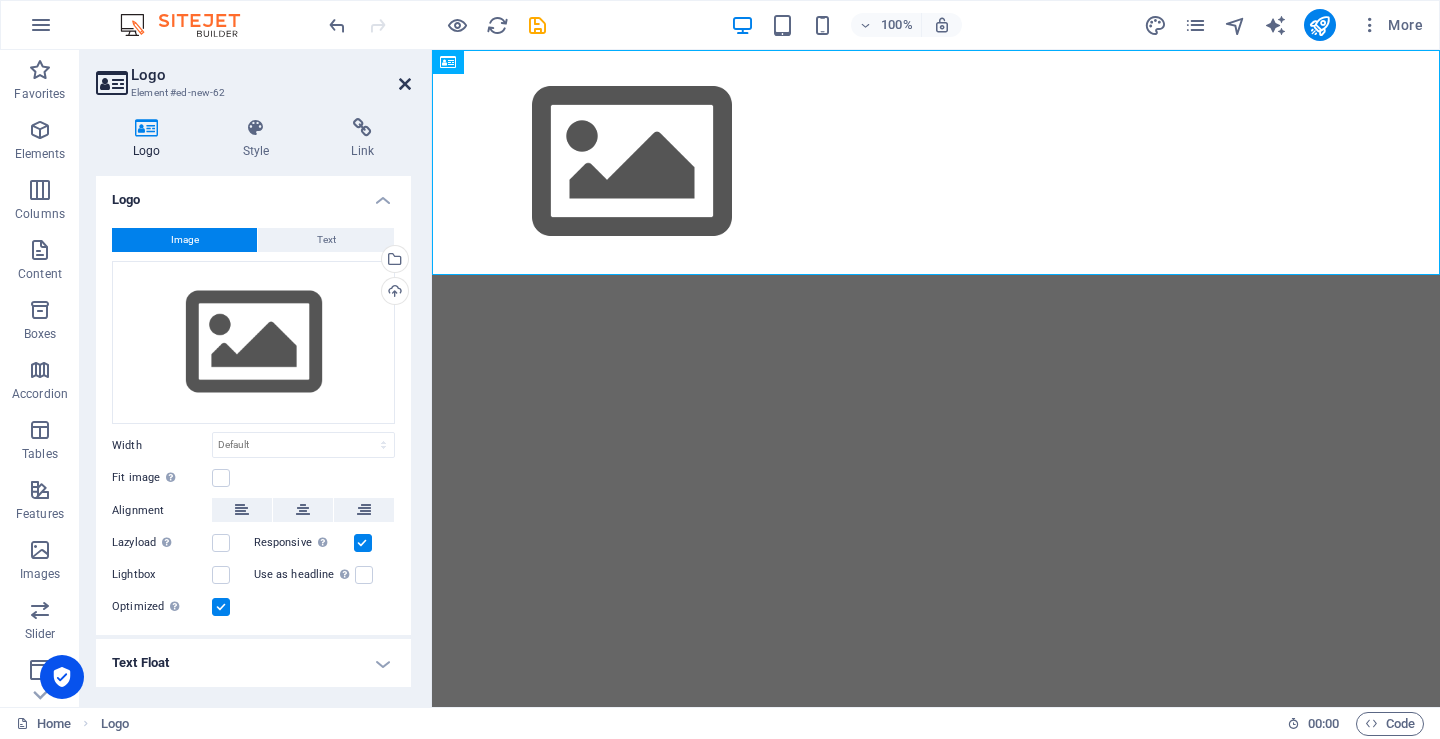 click at bounding box center [405, 84] 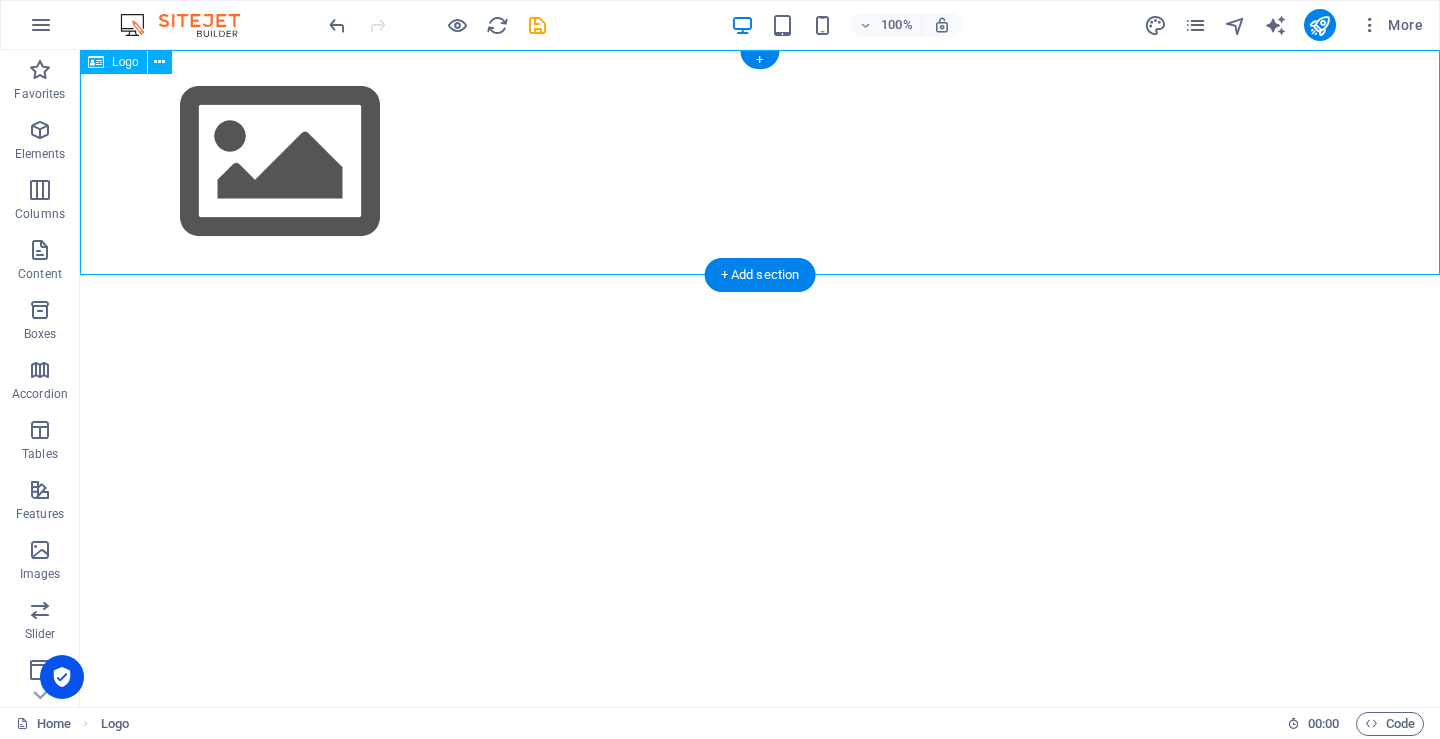 click at bounding box center (760, 162) 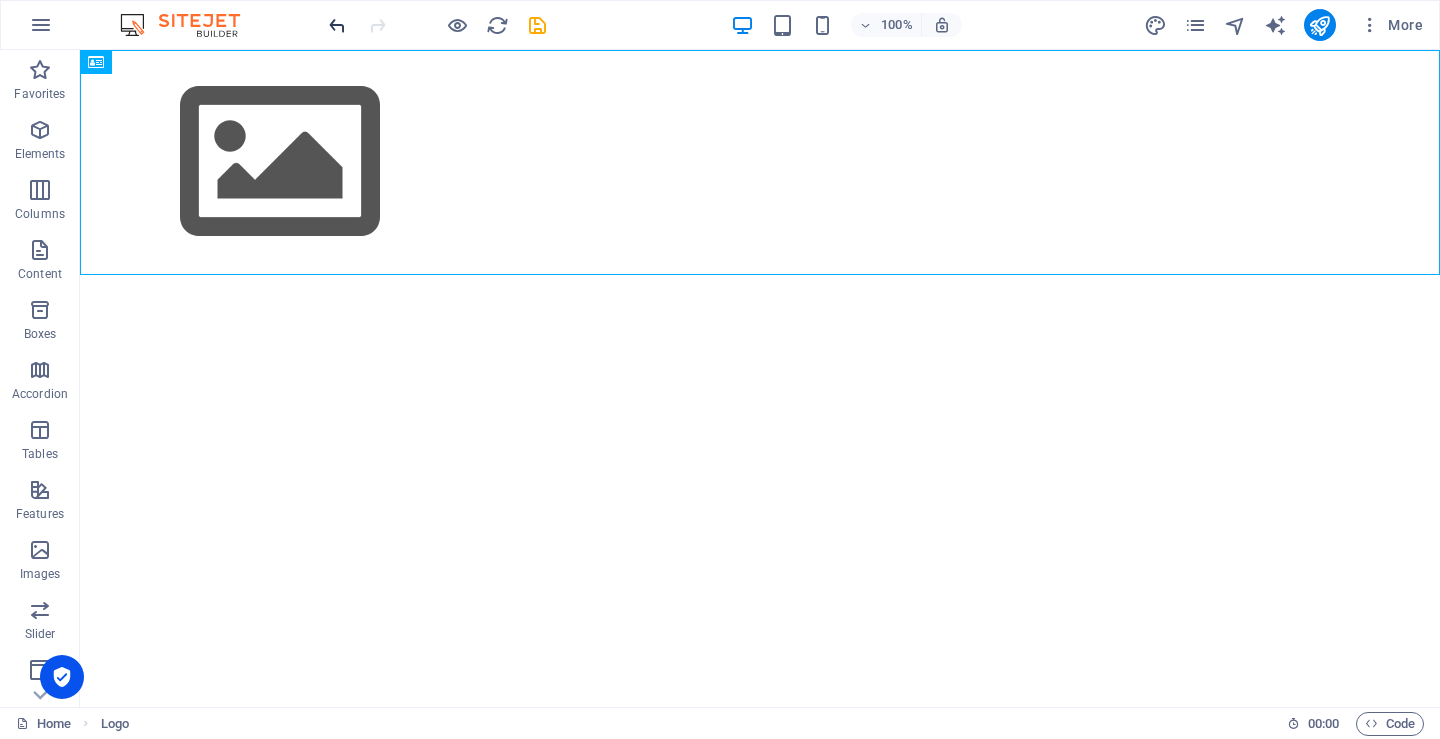 click at bounding box center (337, 25) 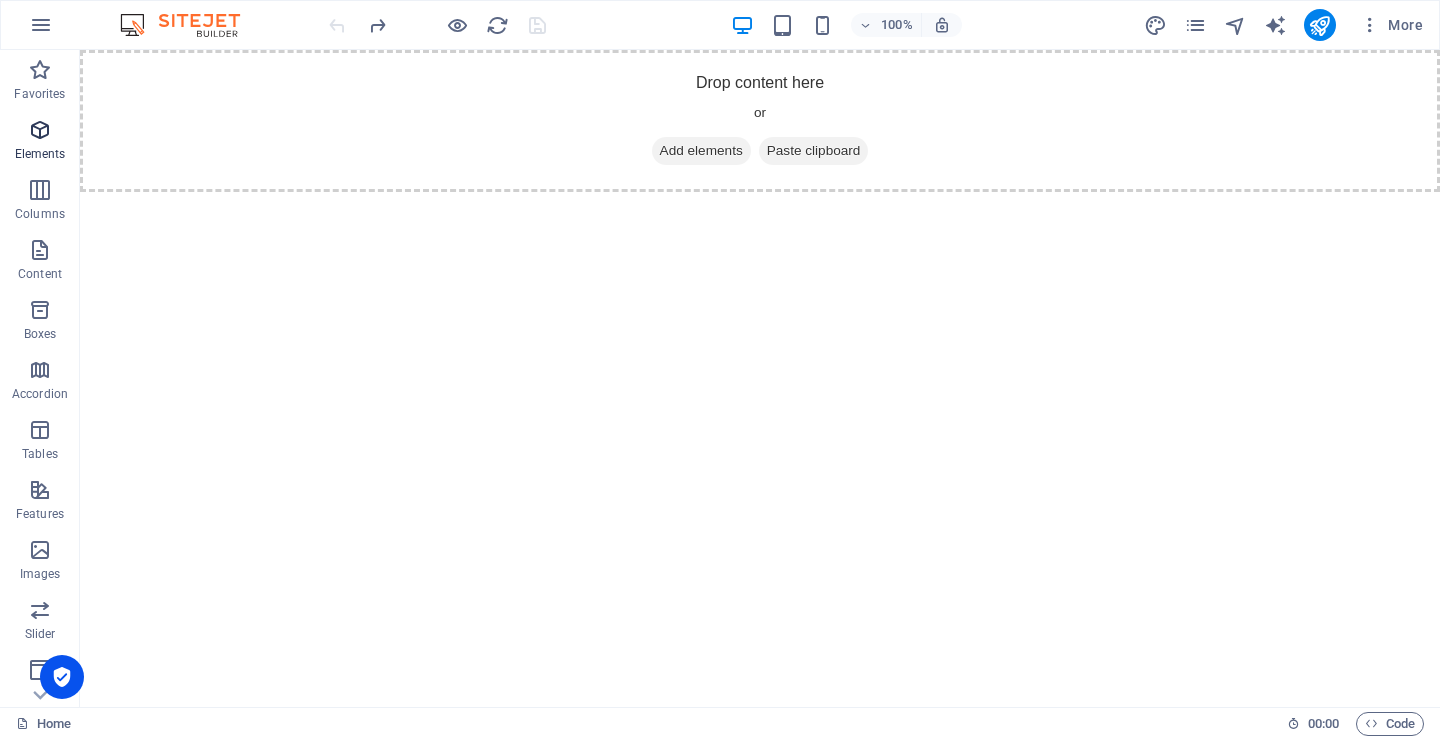 click at bounding box center [40, 130] 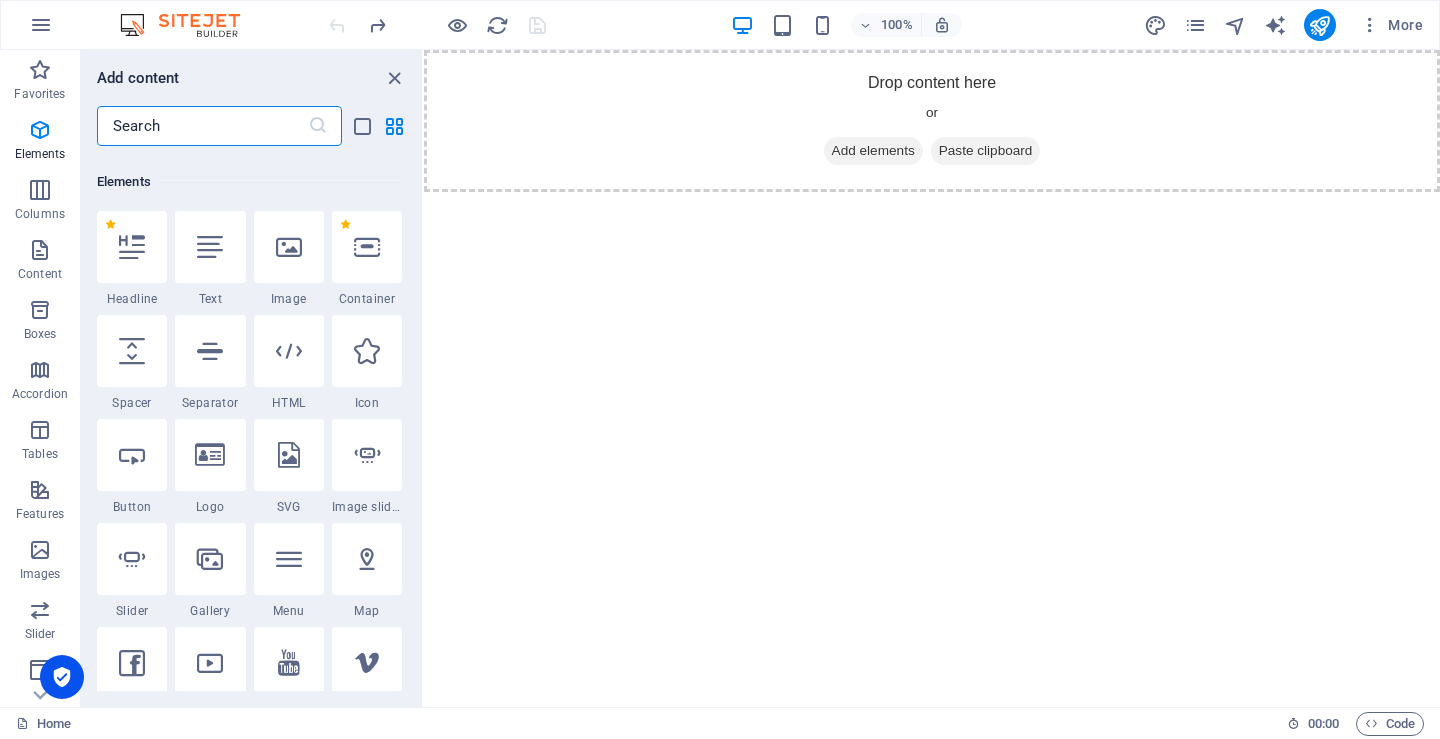 scroll, scrollTop: 213, scrollLeft: 0, axis: vertical 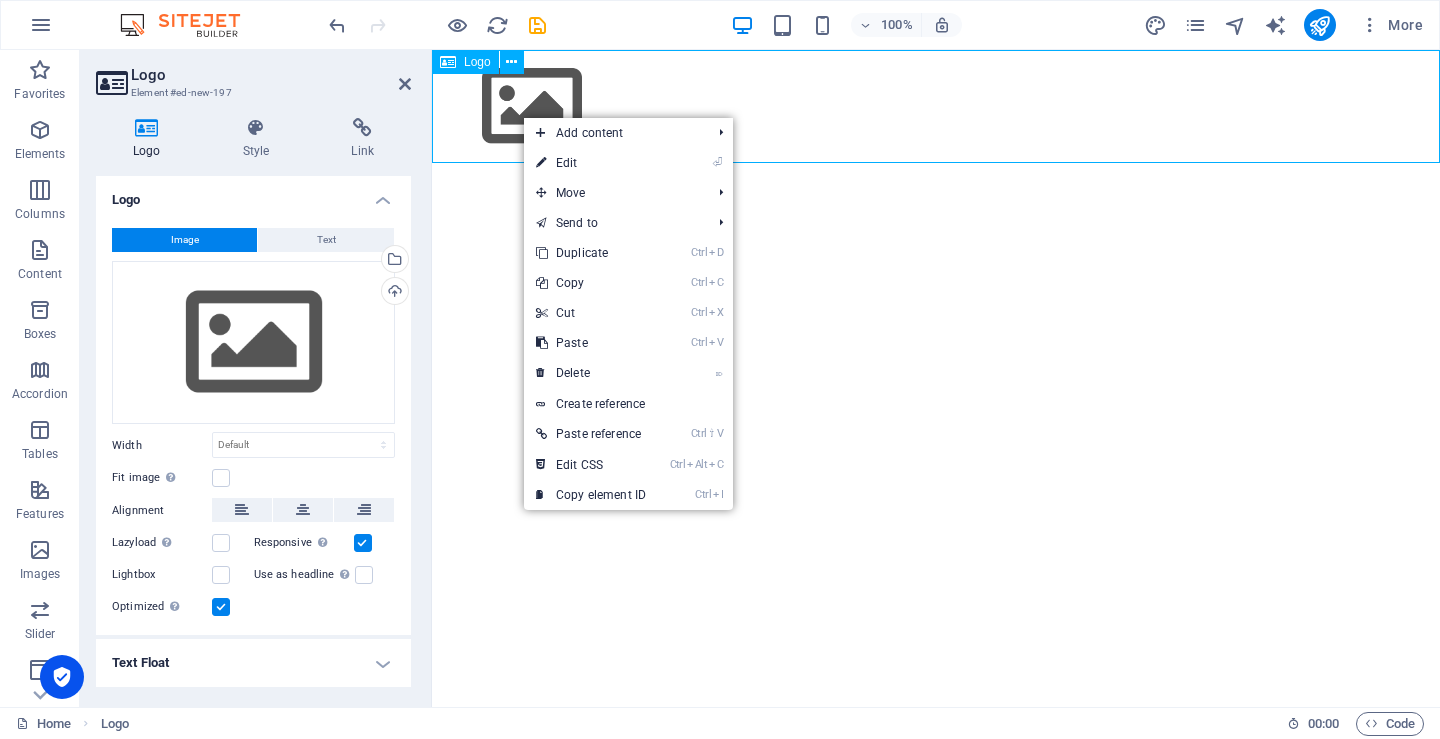 click at bounding box center [936, 106] 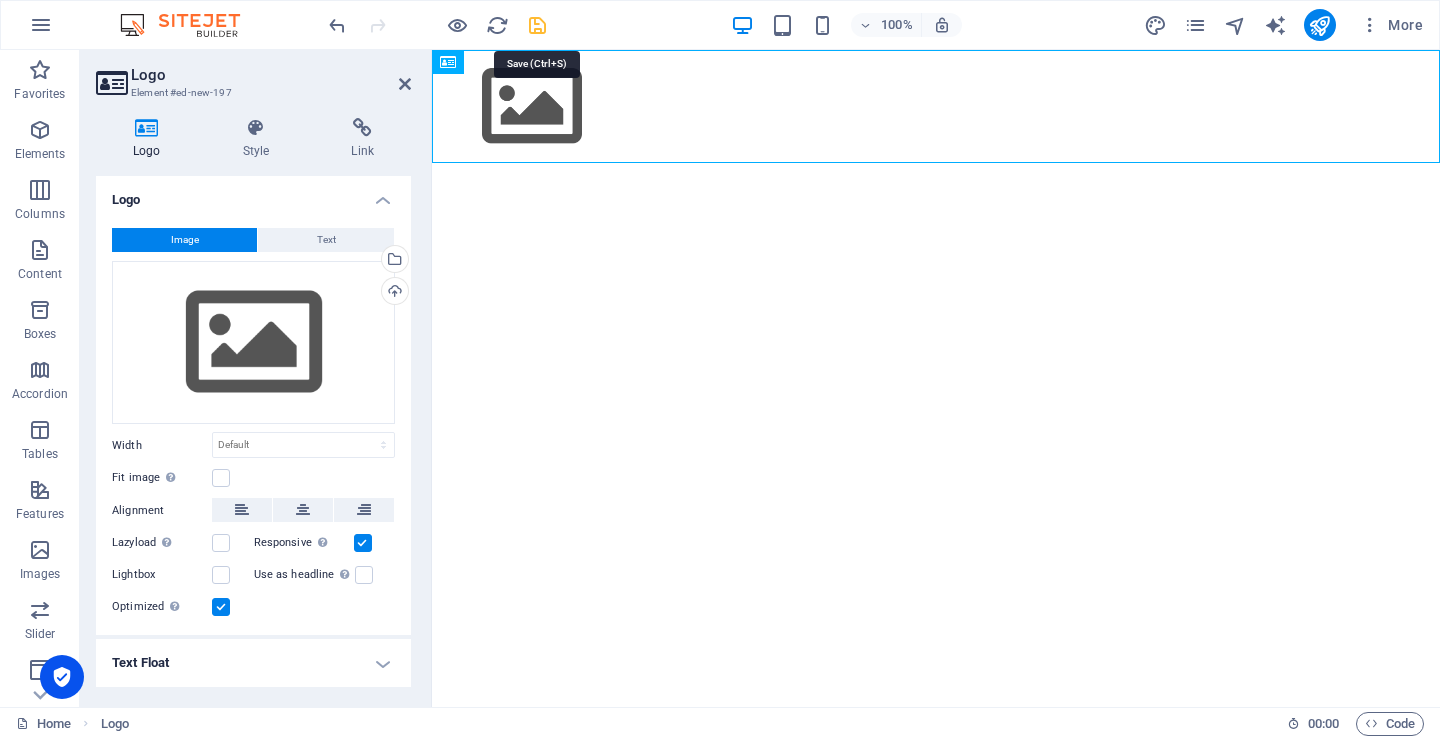 click at bounding box center [537, 25] 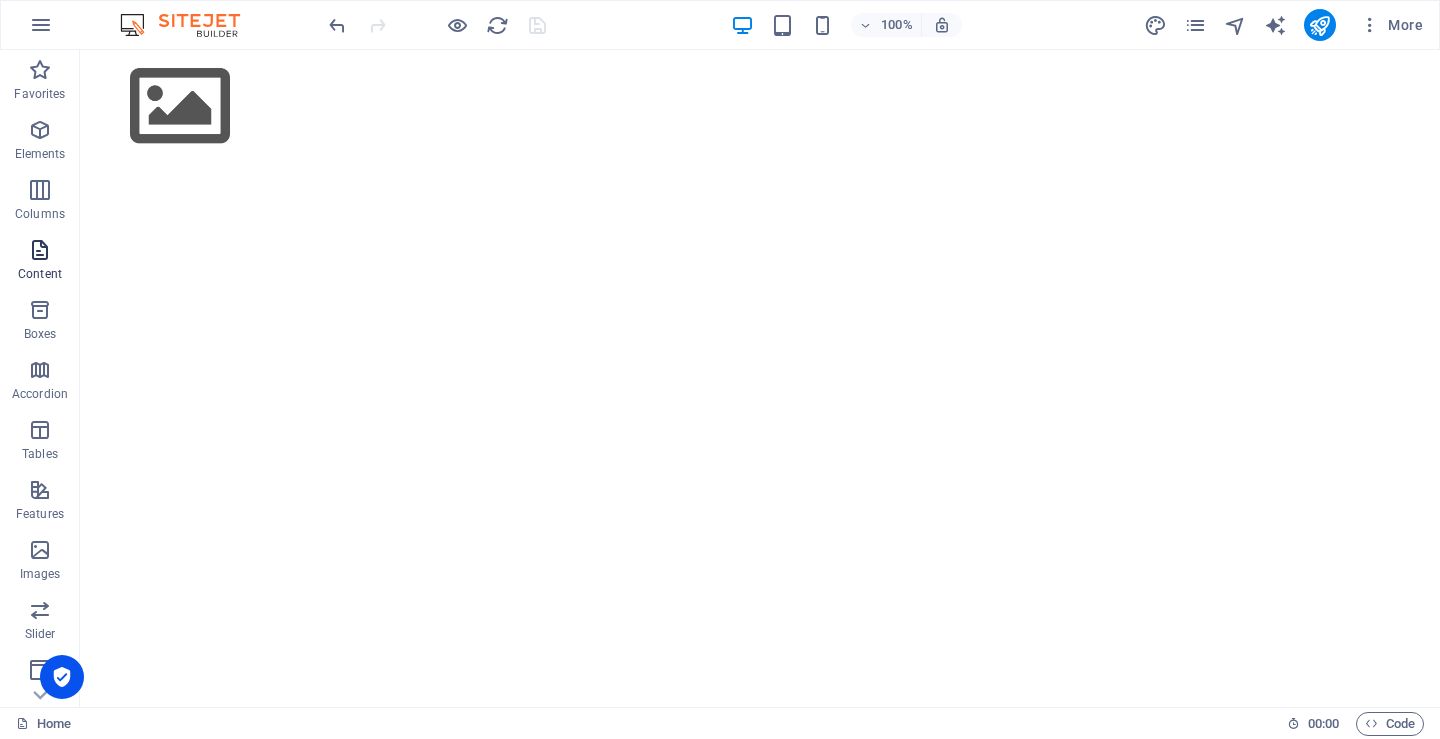 click at bounding box center (40, 250) 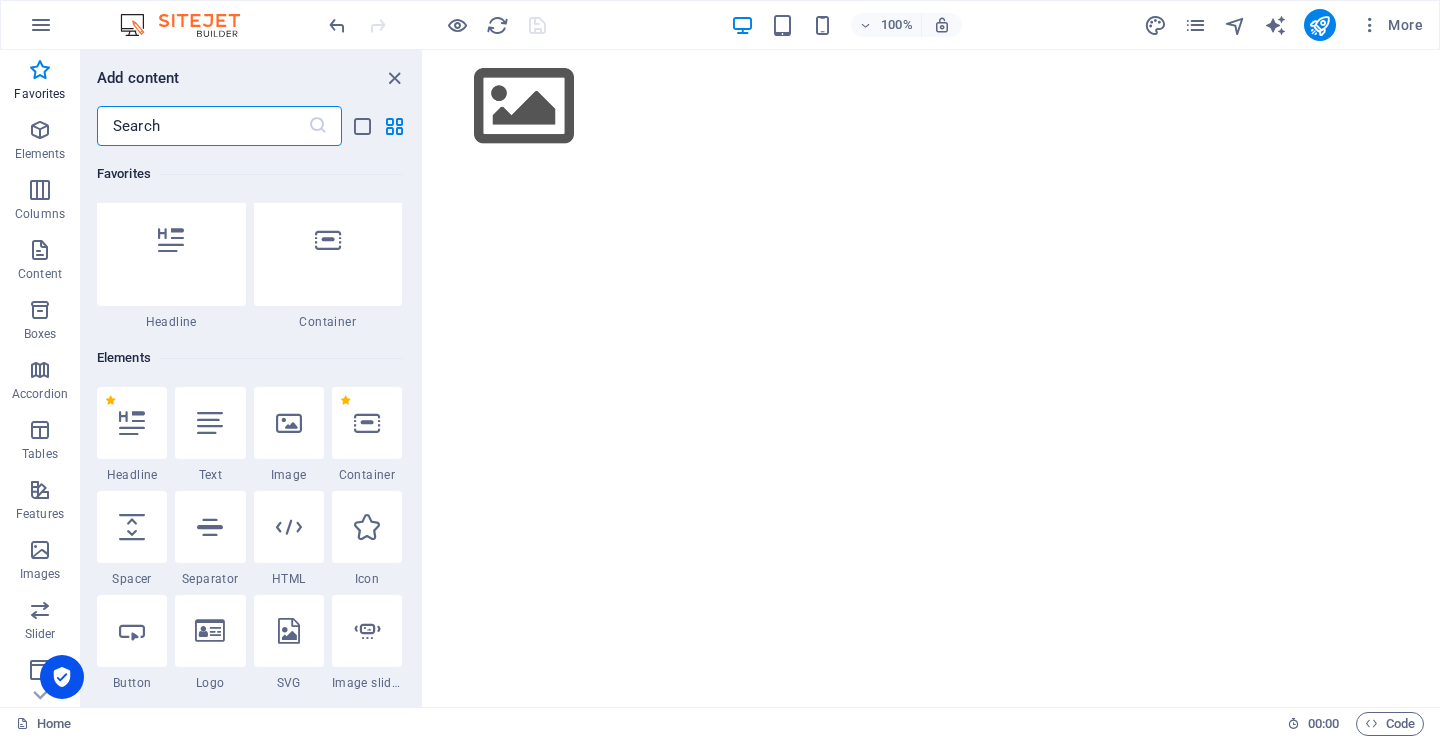 scroll, scrollTop: 0, scrollLeft: 0, axis: both 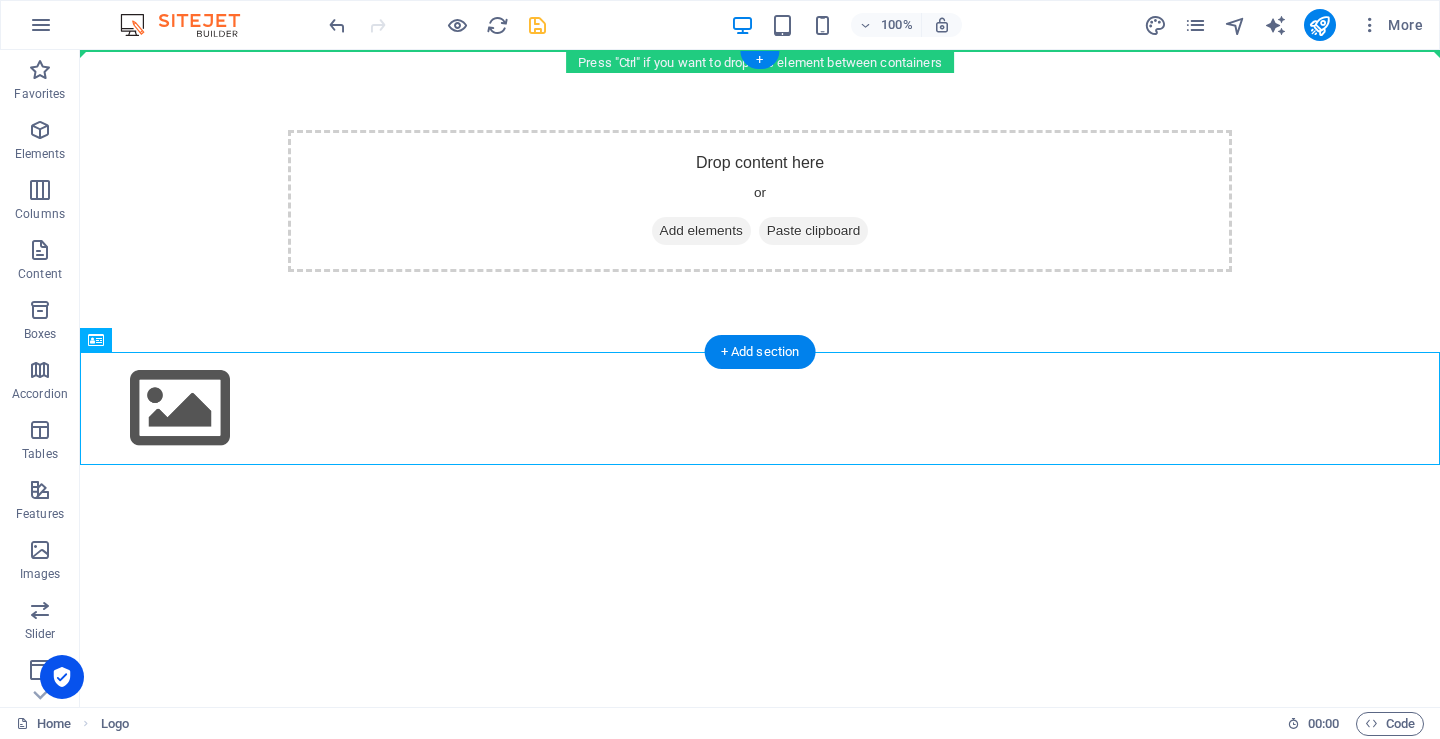 drag, startPoint x: 178, startPoint y: 406, endPoint x: 279, endPoint y: 176, distance: 251.19913 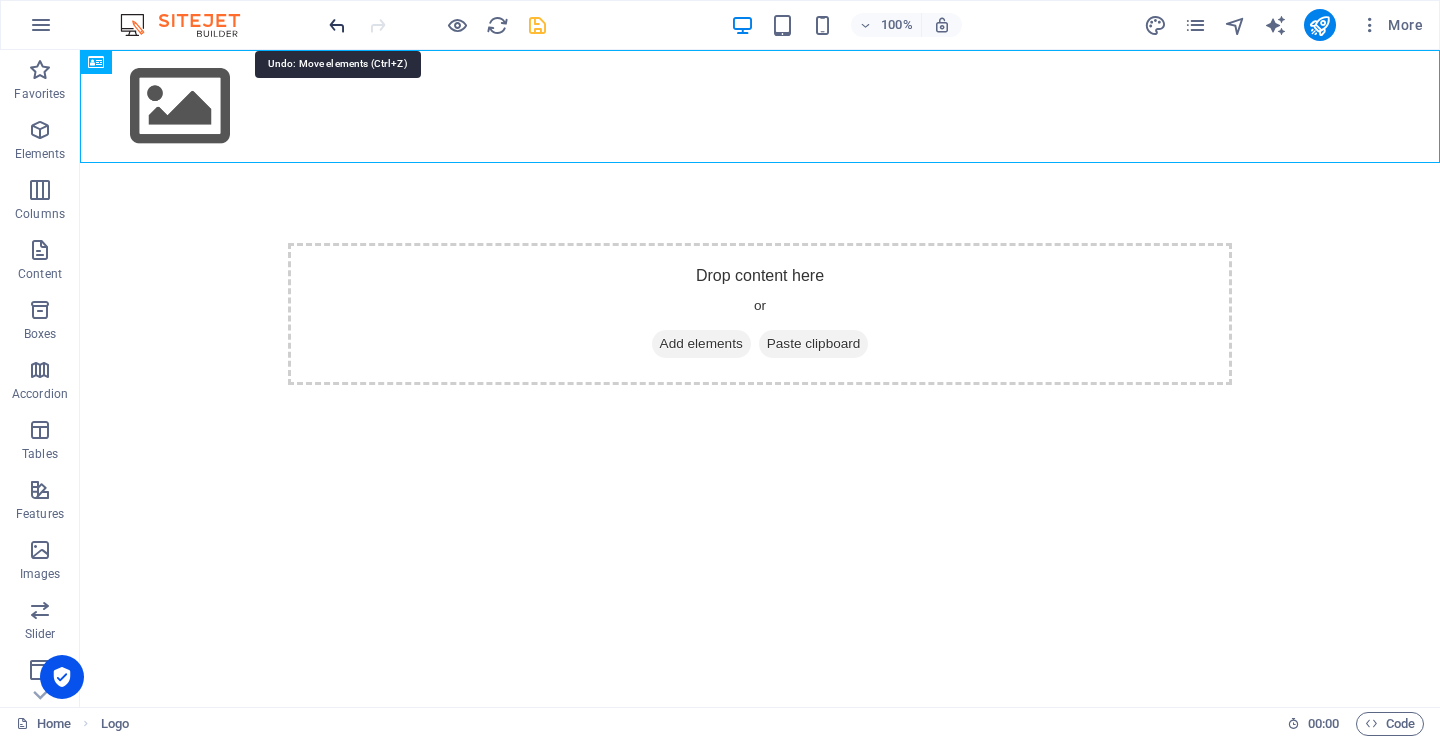 click at bounding box center (337, 25) 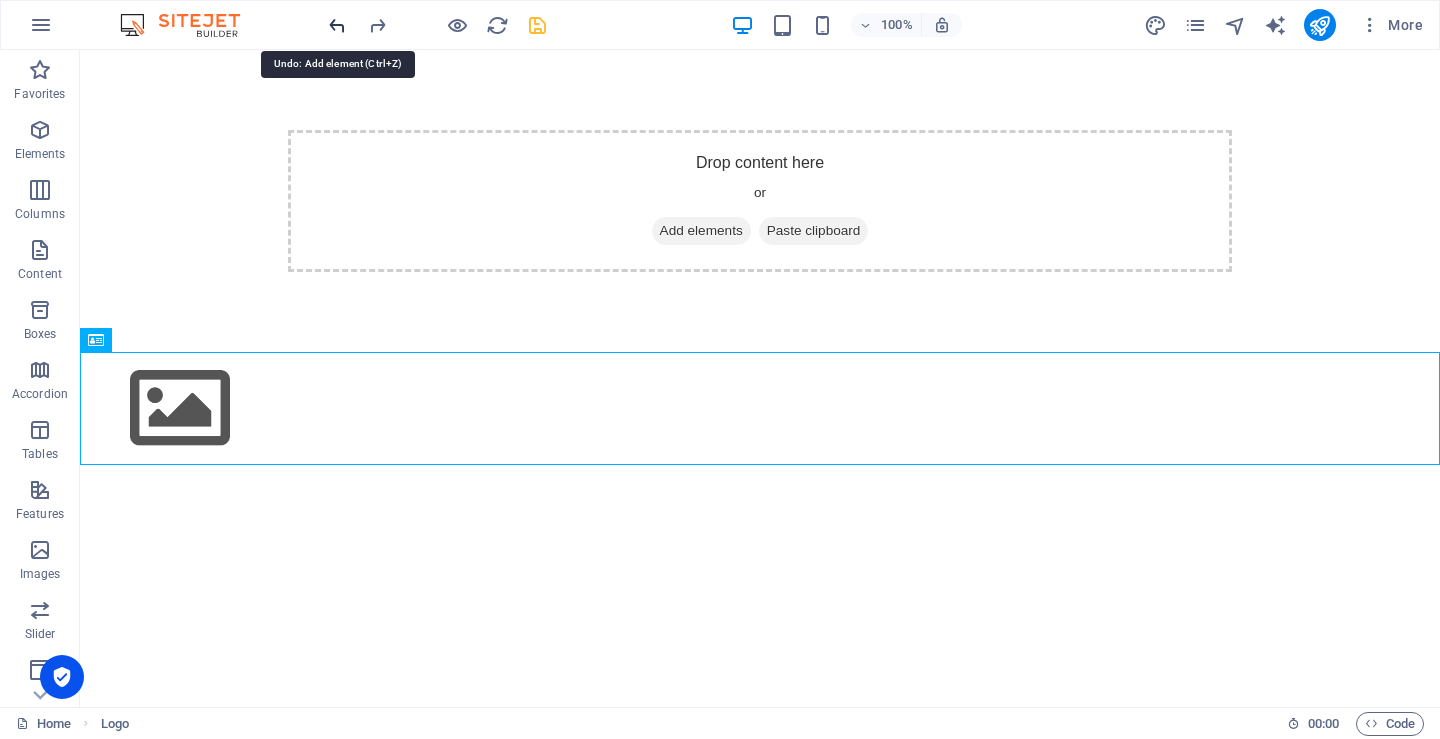 click at bounding box center [337, 25] 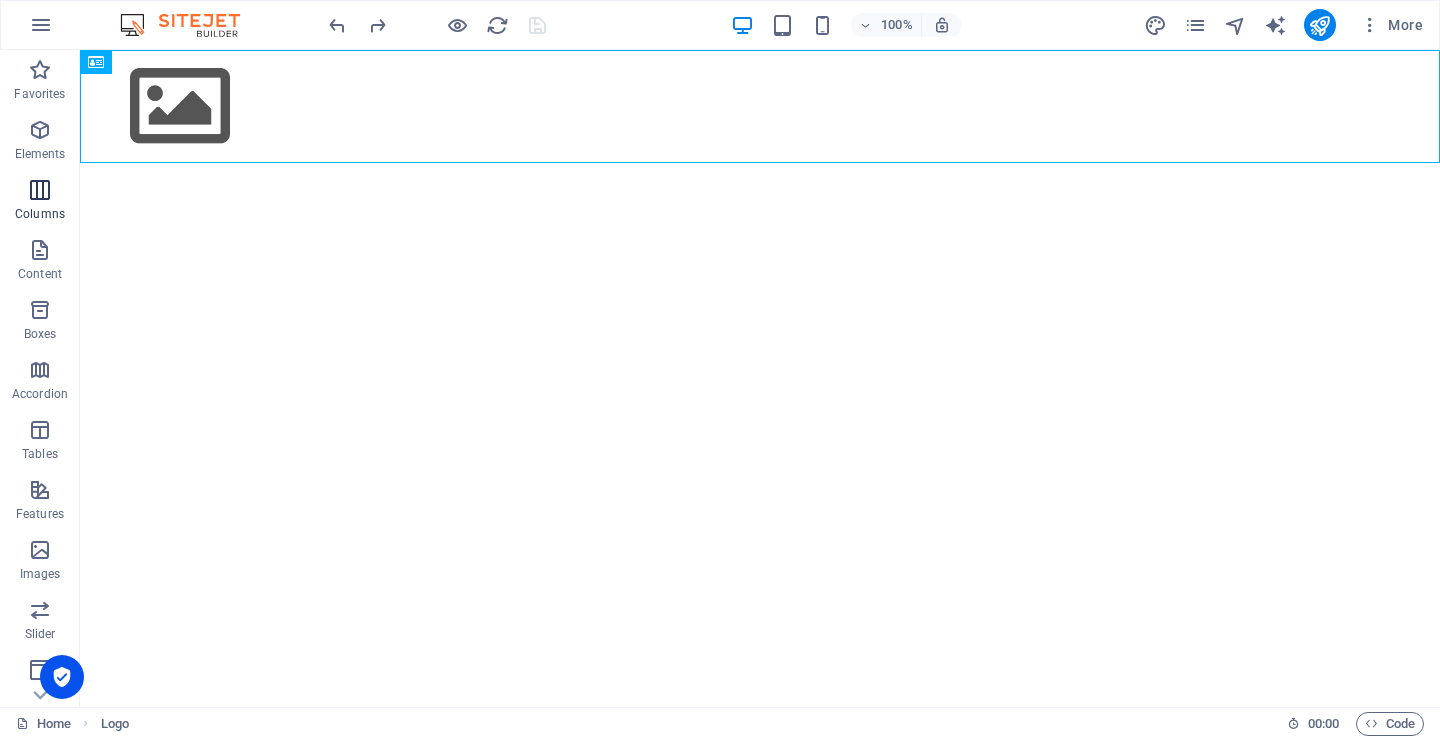 click at bounding box center [40, 190] 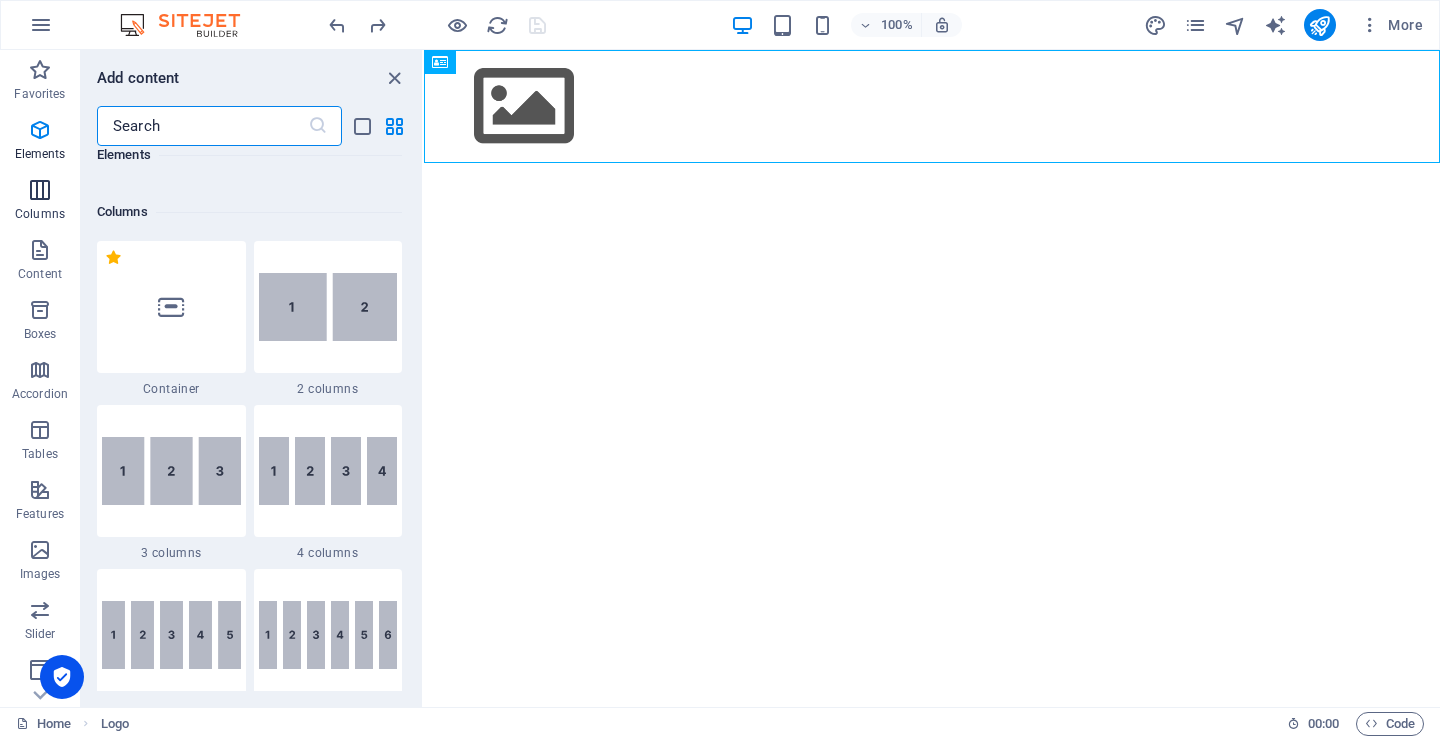 scroll, scrollTop: 990, scrollLeft: 0, axis: vertical 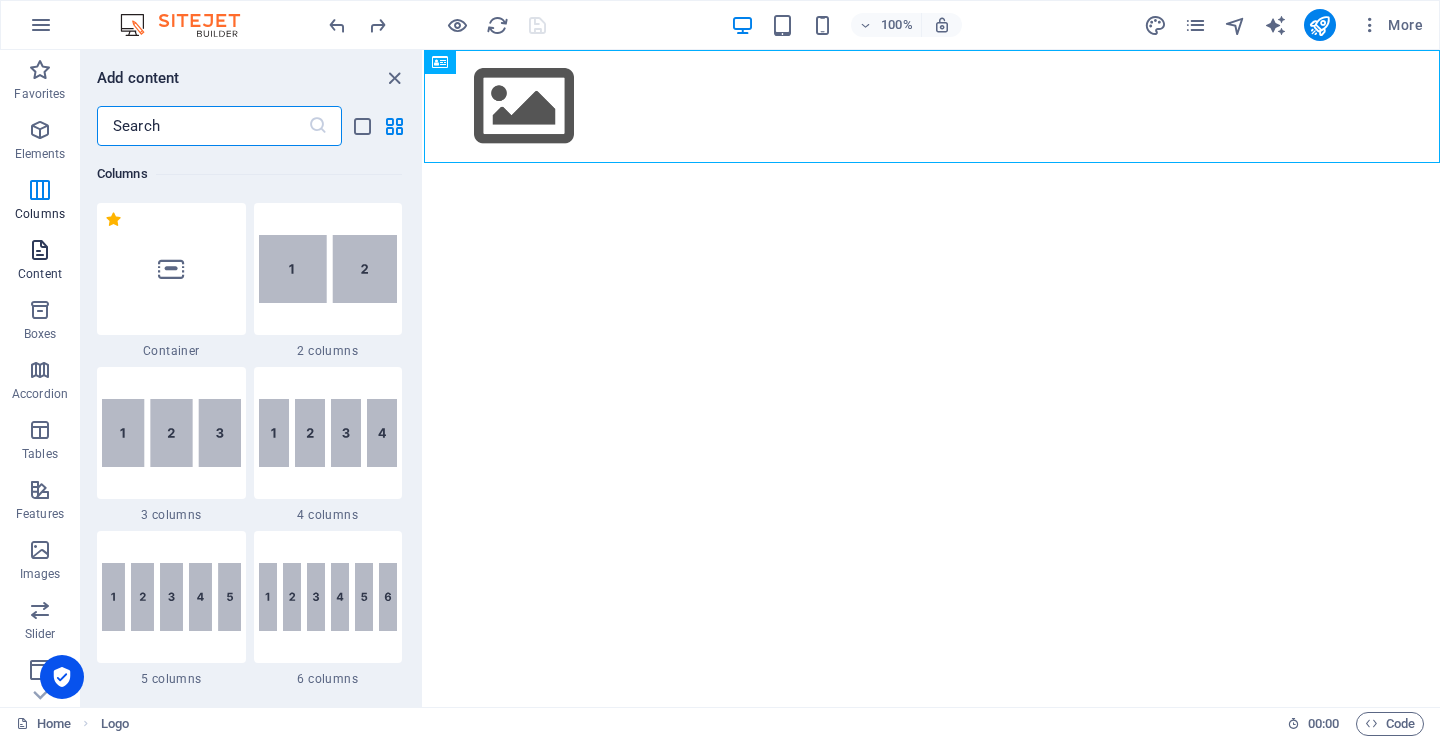 click on "Content" at bounding box center [40, 274] 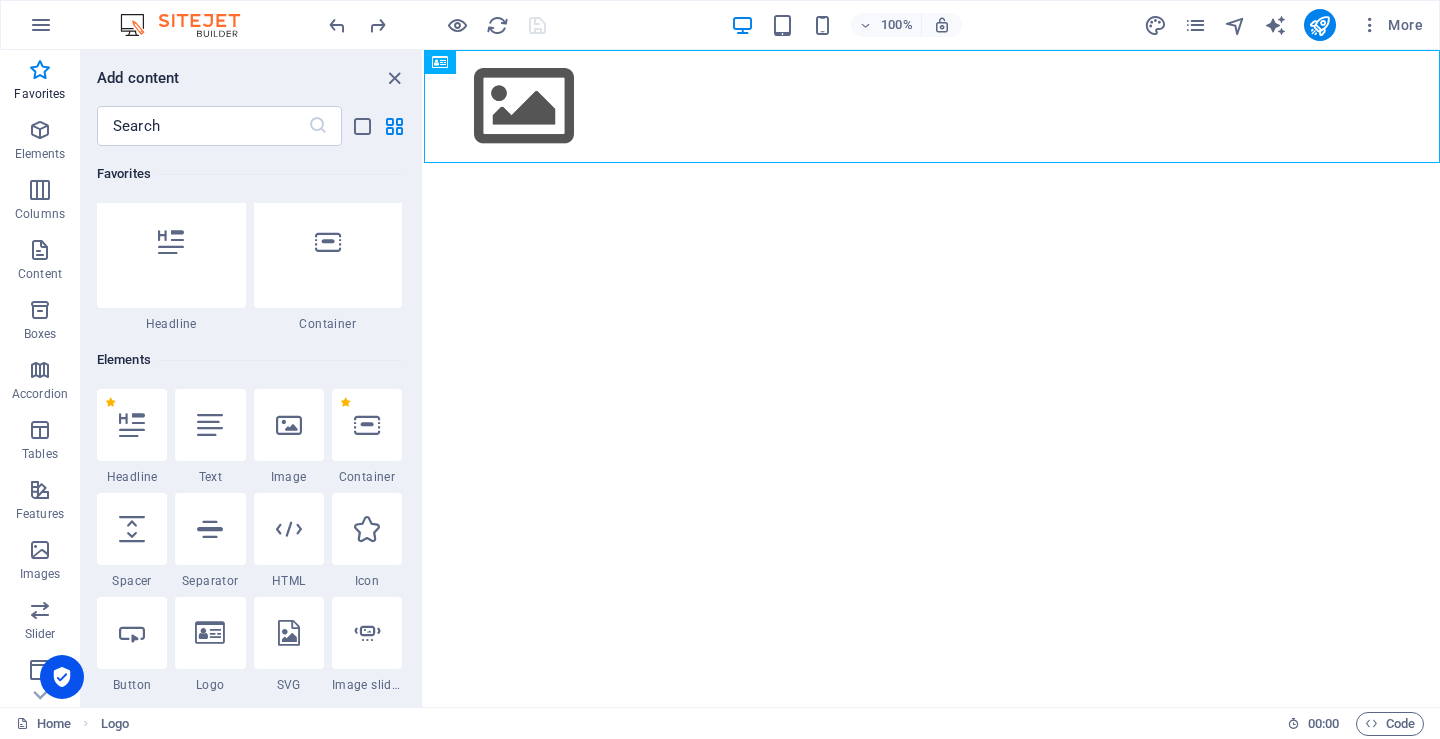 scroll, scrollTop: 0, scrollLeft: 0, axis: both 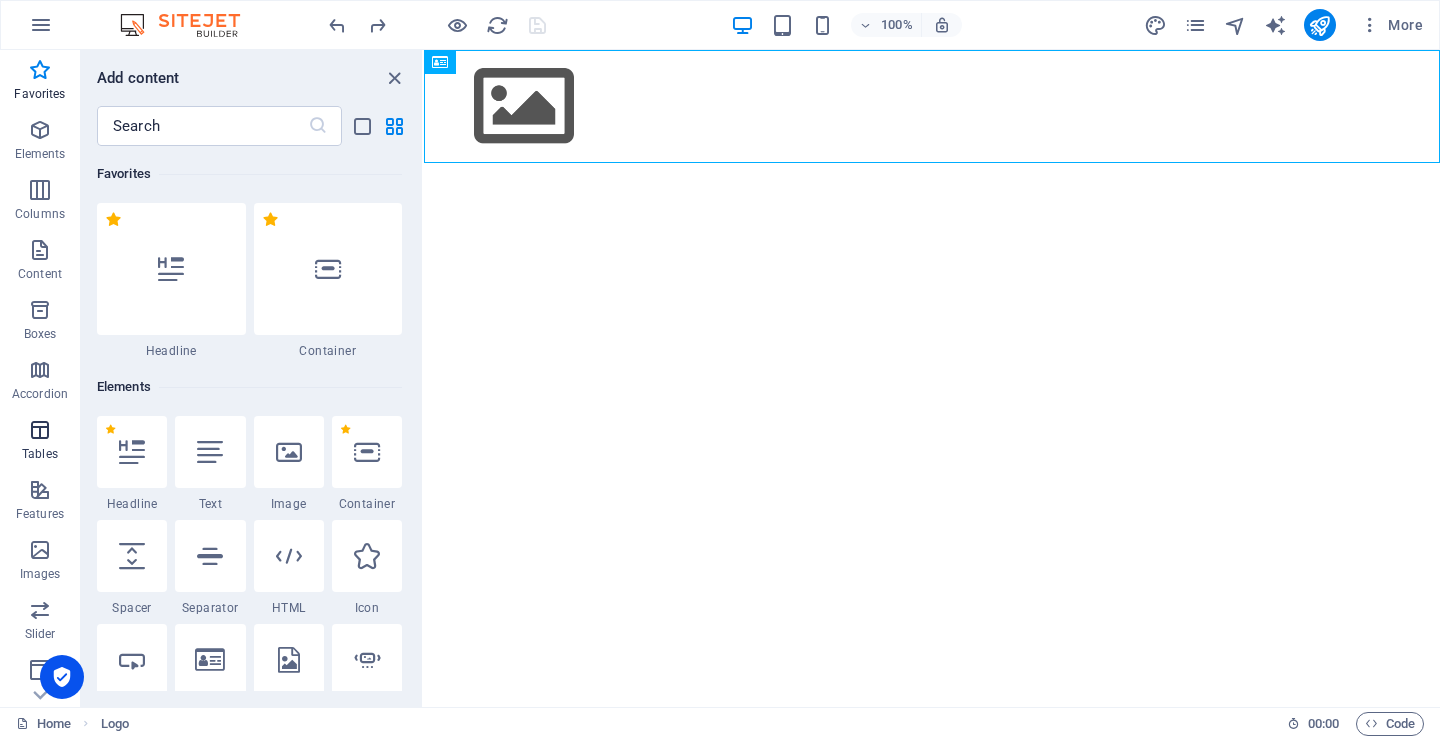 click at bounding box center (40, 430) 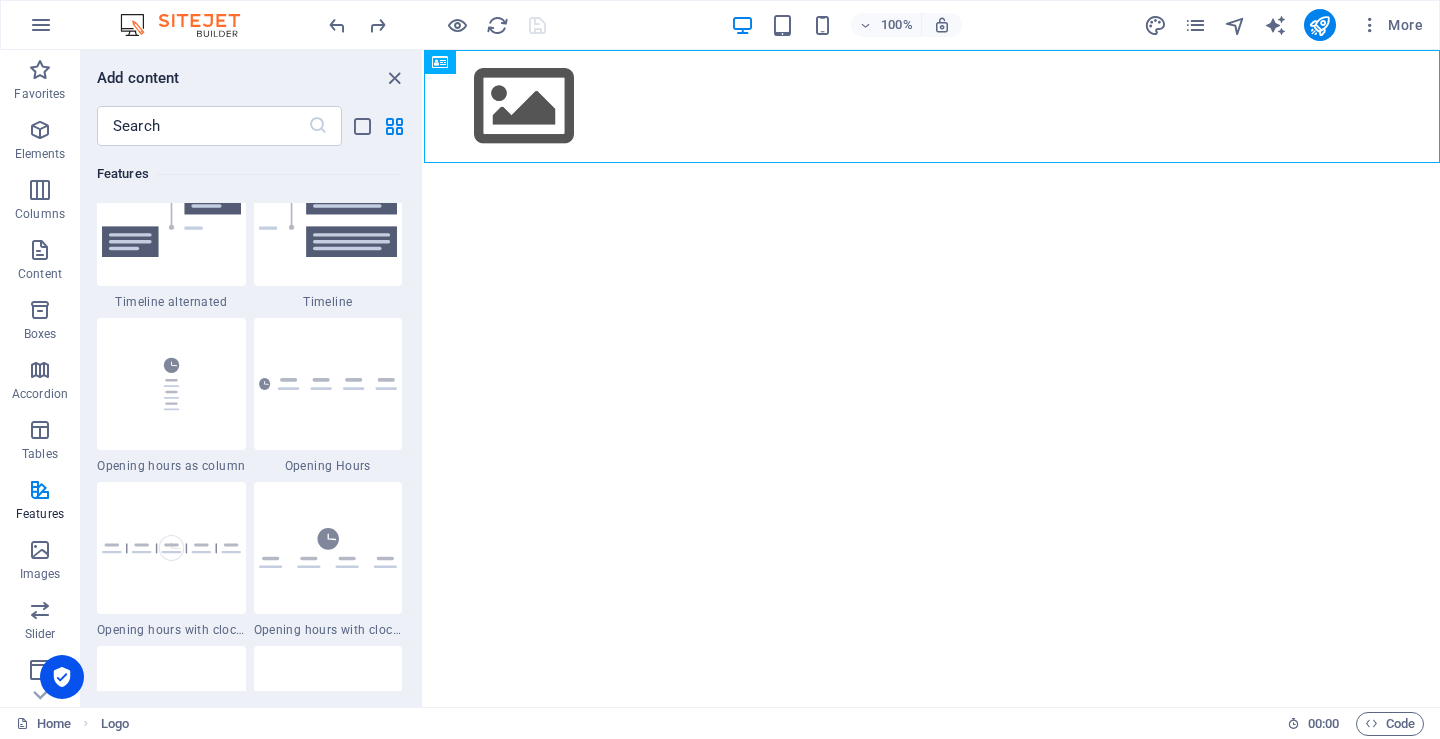 scroll, scrollTop: 8362, scrollLeft: 0, axis: vertical 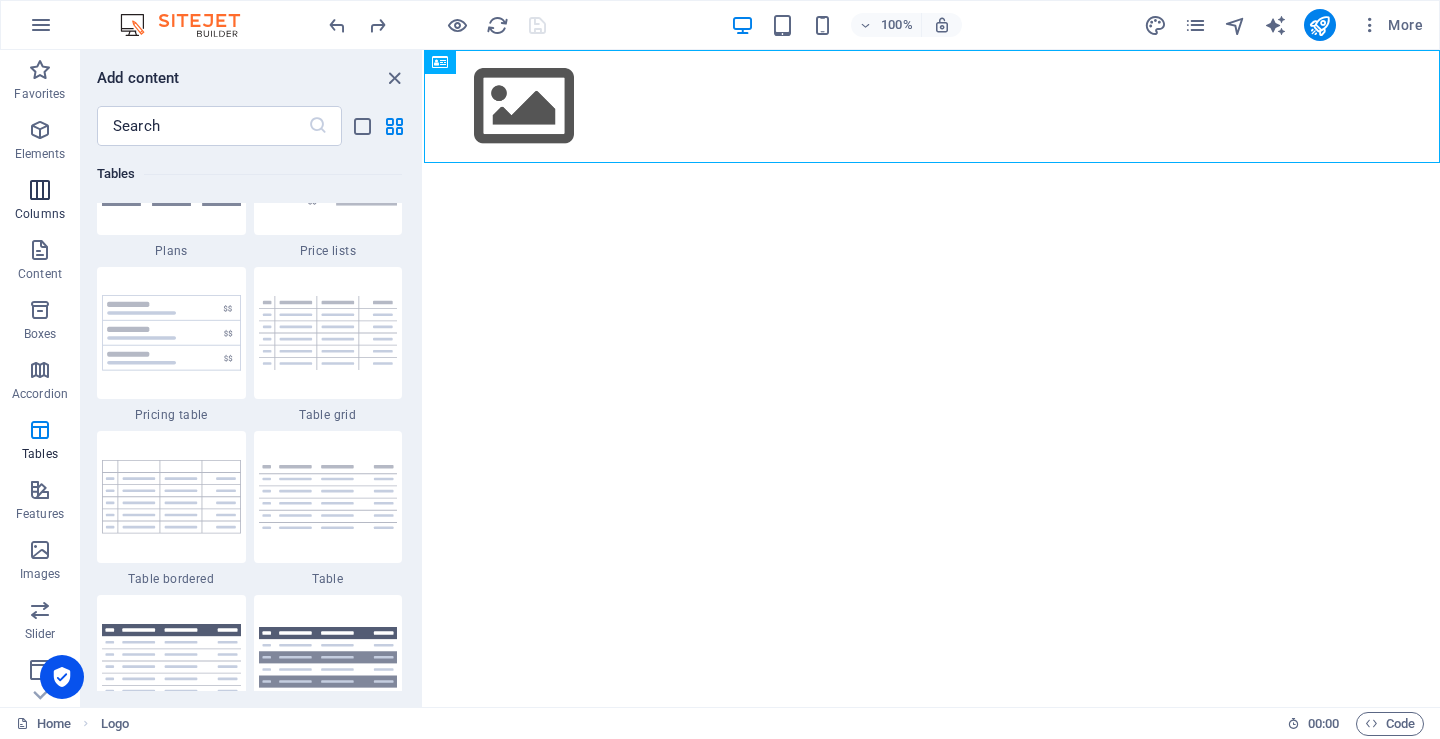 click at bounding box center (40, 190) 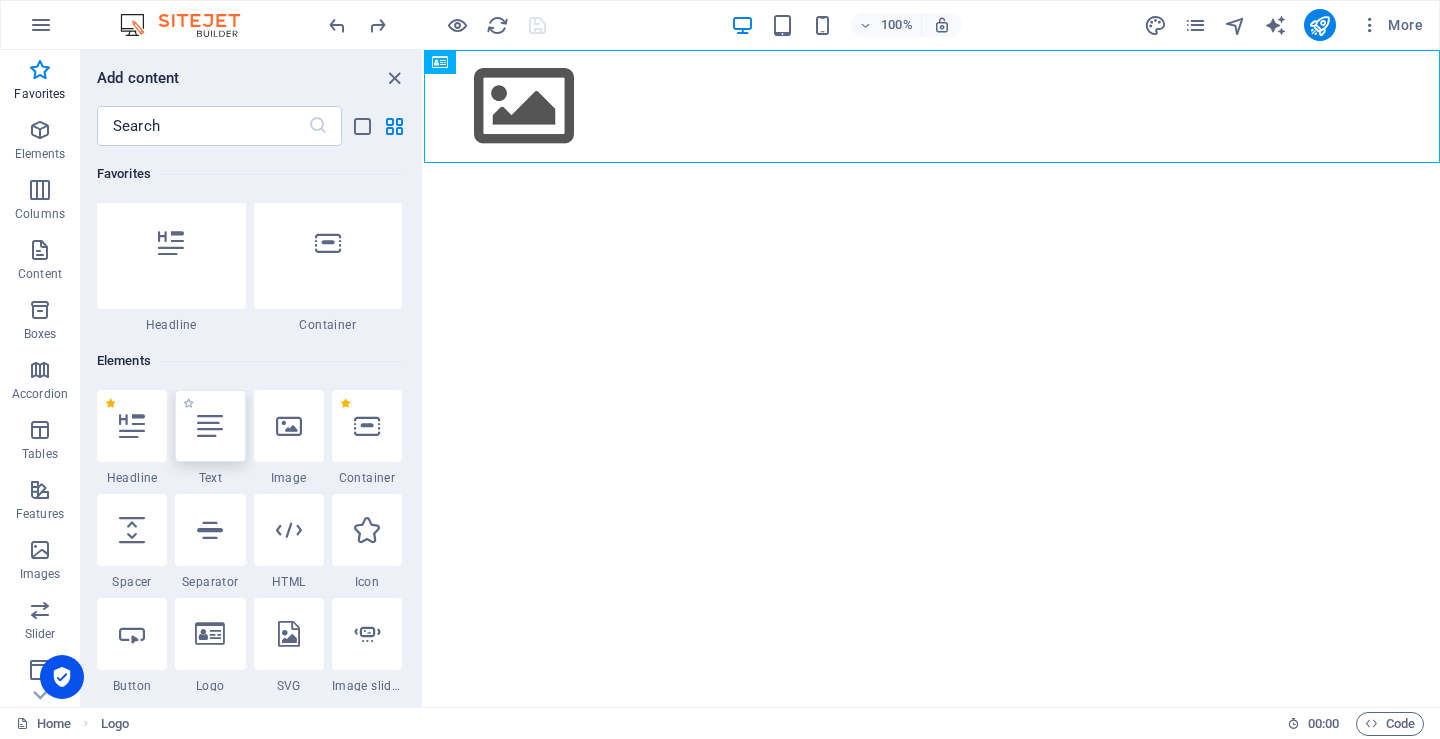 scroll, scrollTop: 0, scrollLeft: 0, axis: both 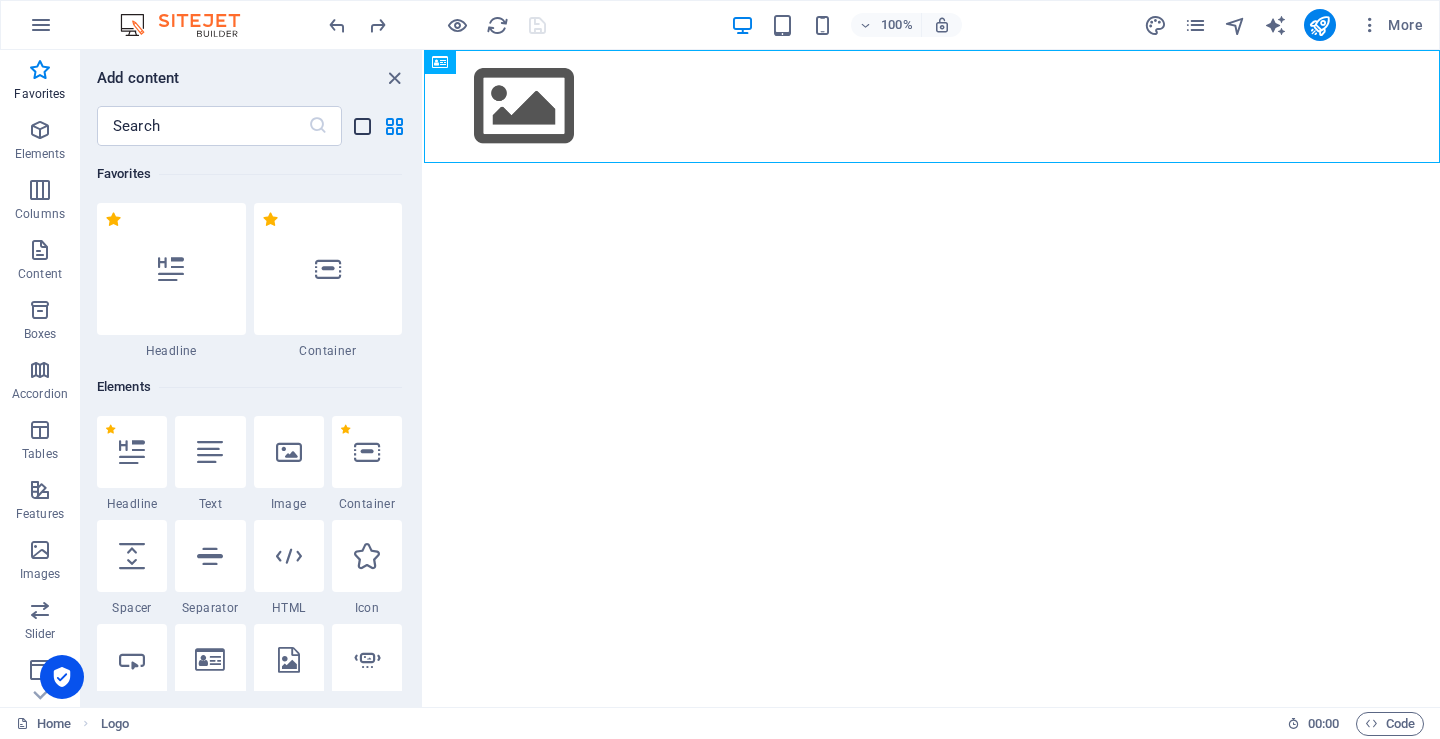 click at bounding box center [362, 126] 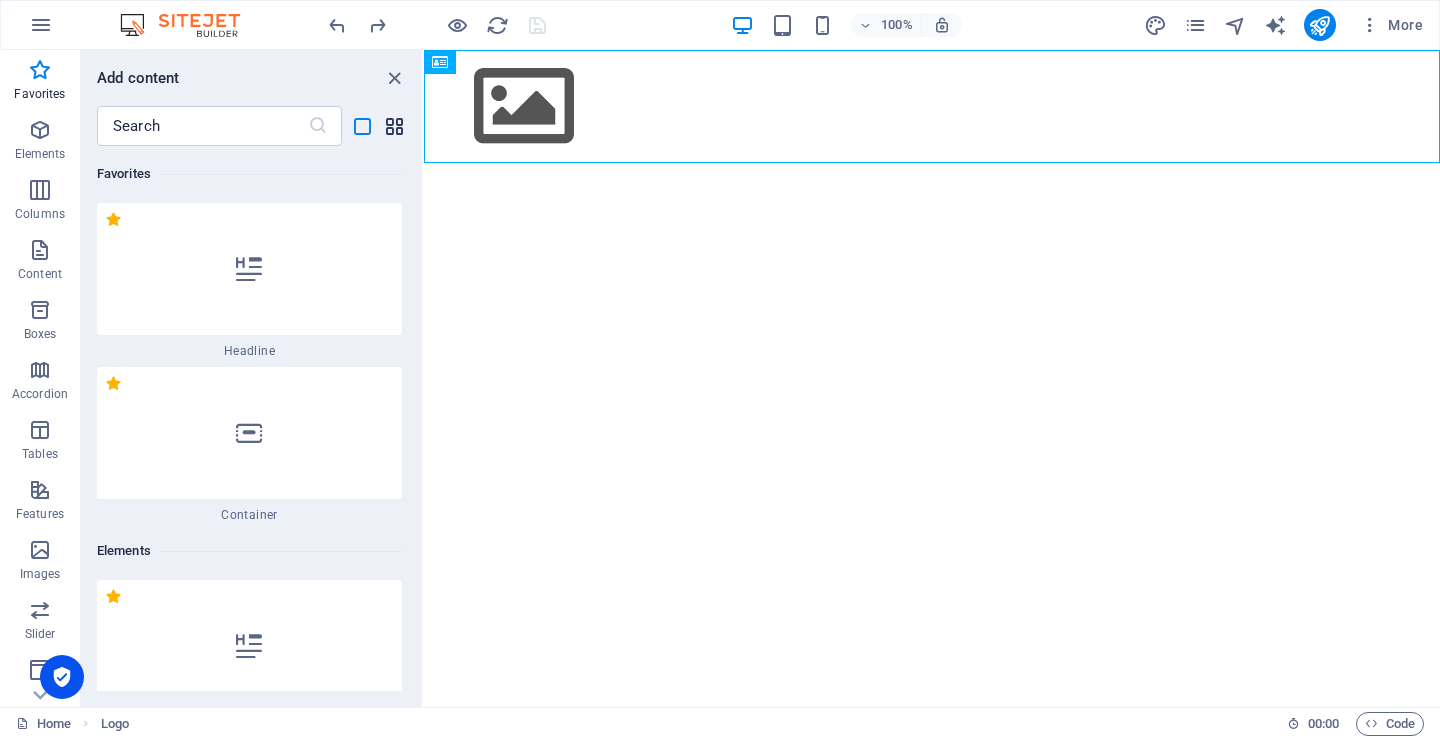 click at bounding box center (394, 126) 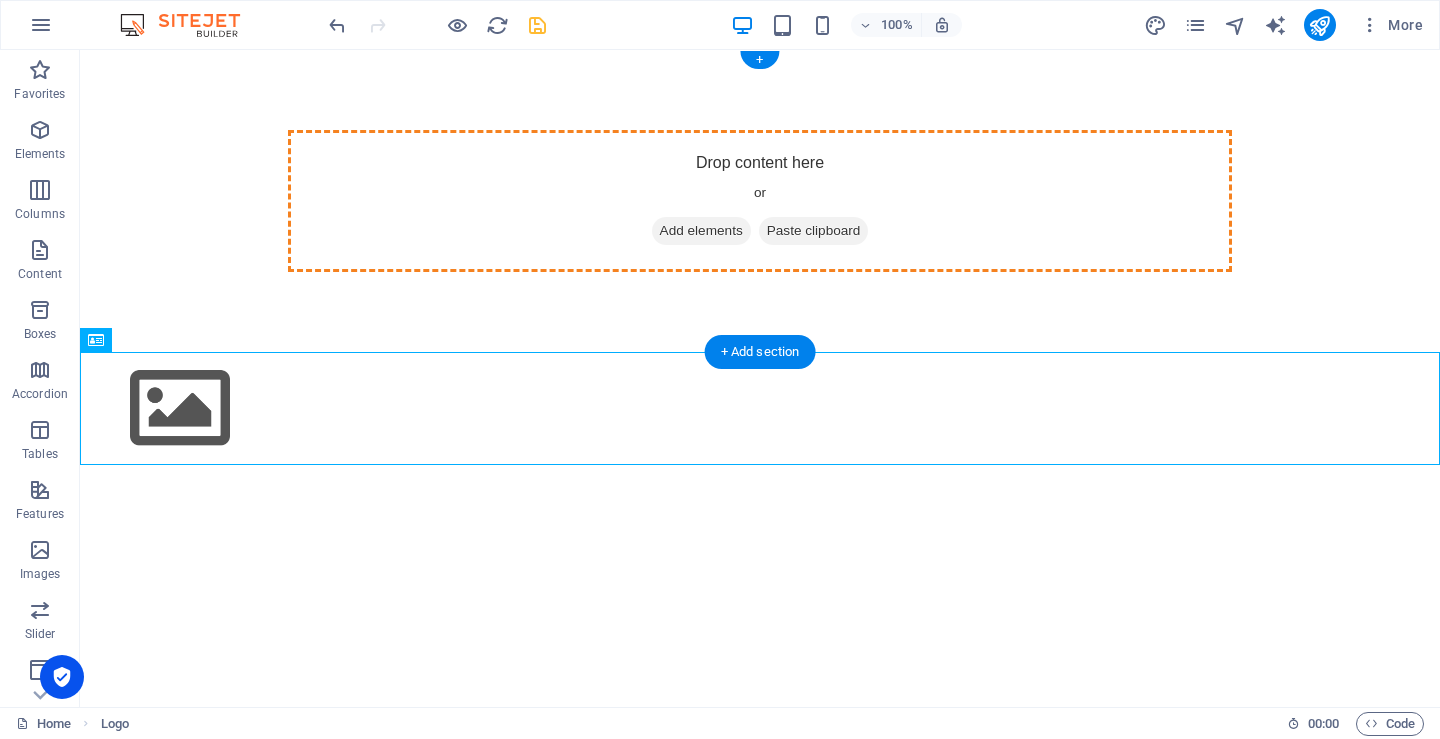 drag, startPoint x: 162, startPoint y: 419, endPoint x: 497, endPoint y: 208, distance: 395.91162 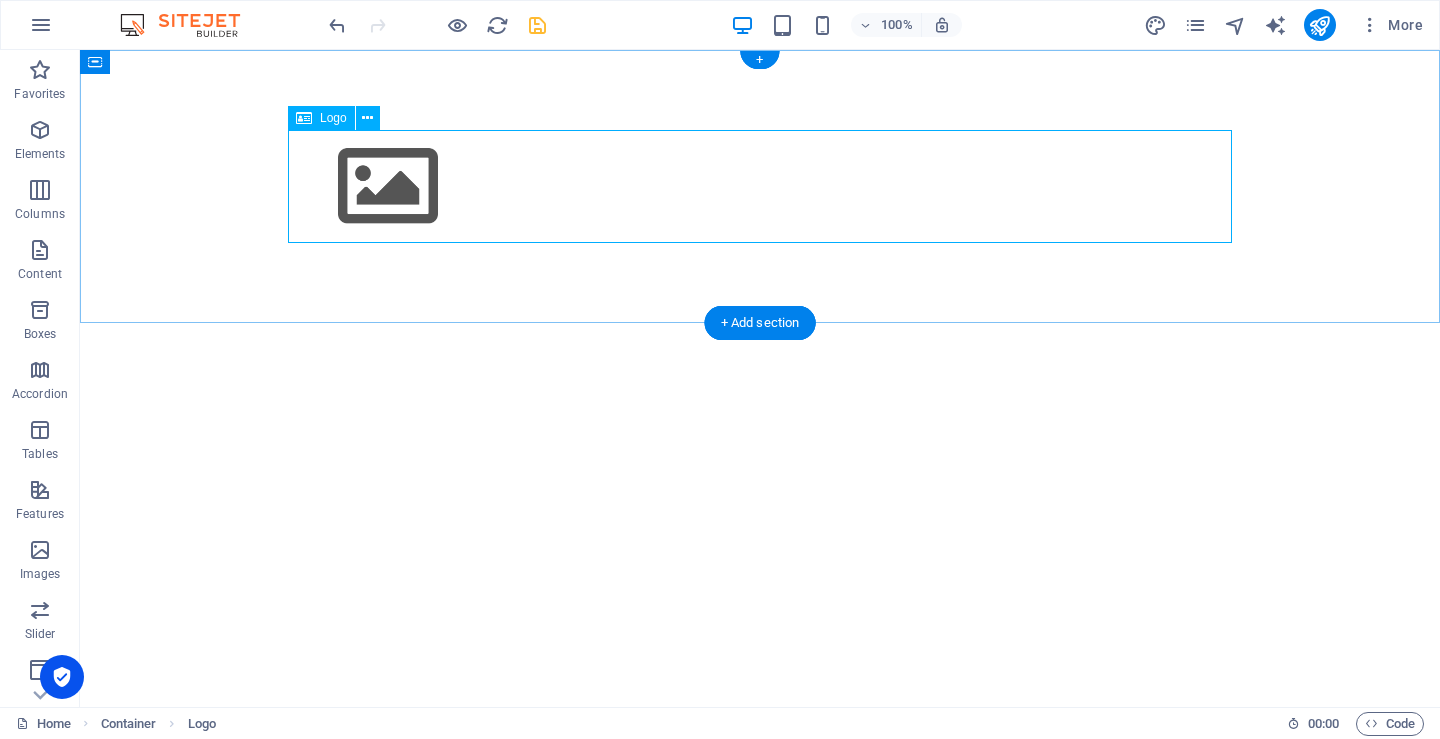 click at bounding box center (760, 186) 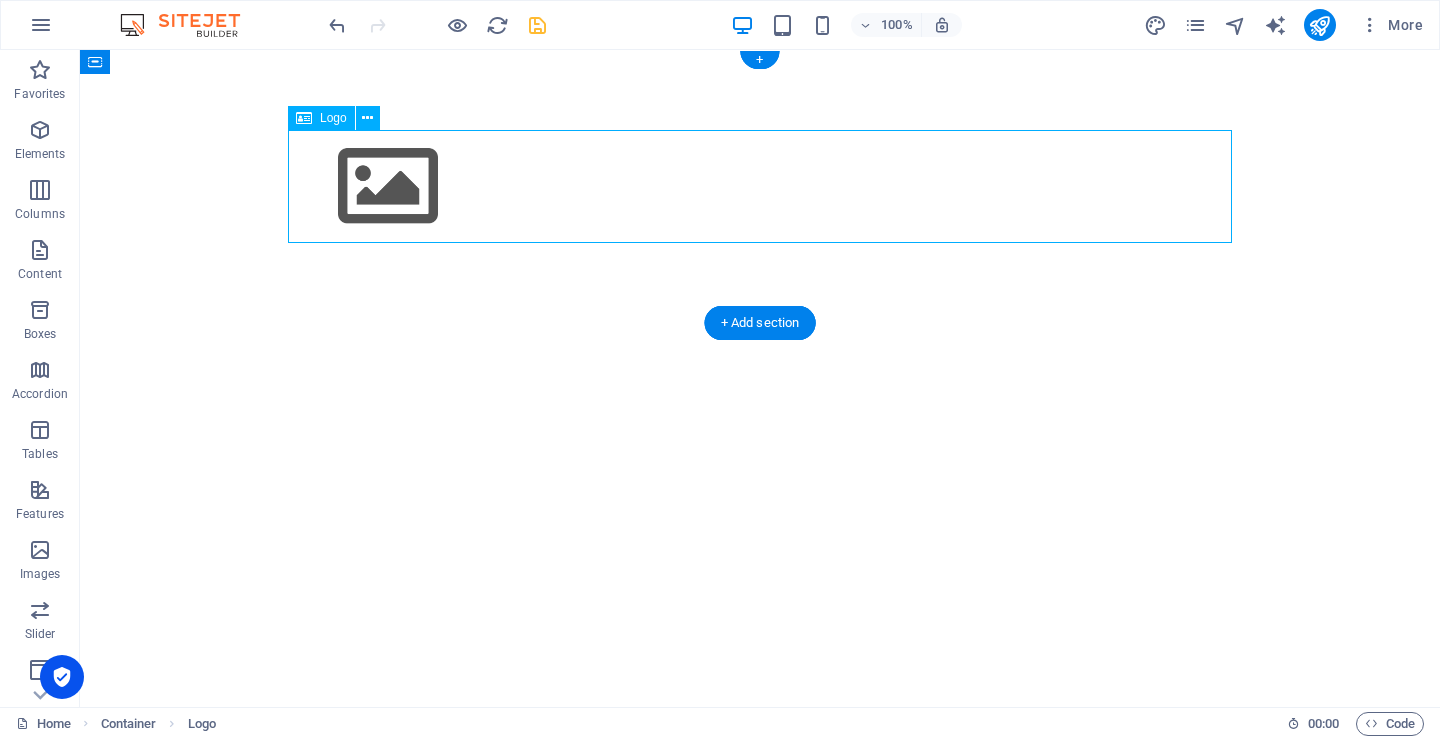 drag, startPoint x: 431, startPoint y: 191, endPoint x: 305, endPoint y: 197, distance: 126.14278 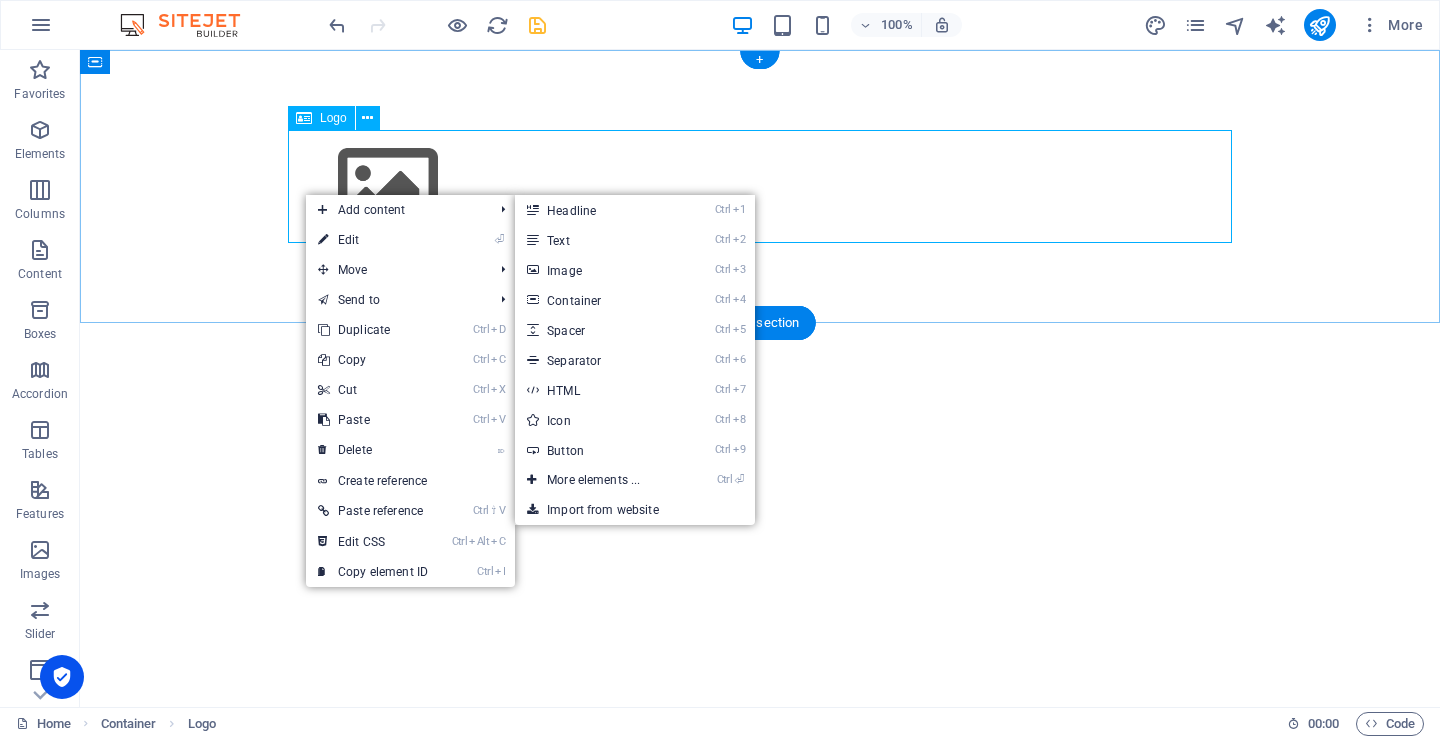 click at bounding box center (760, 186) 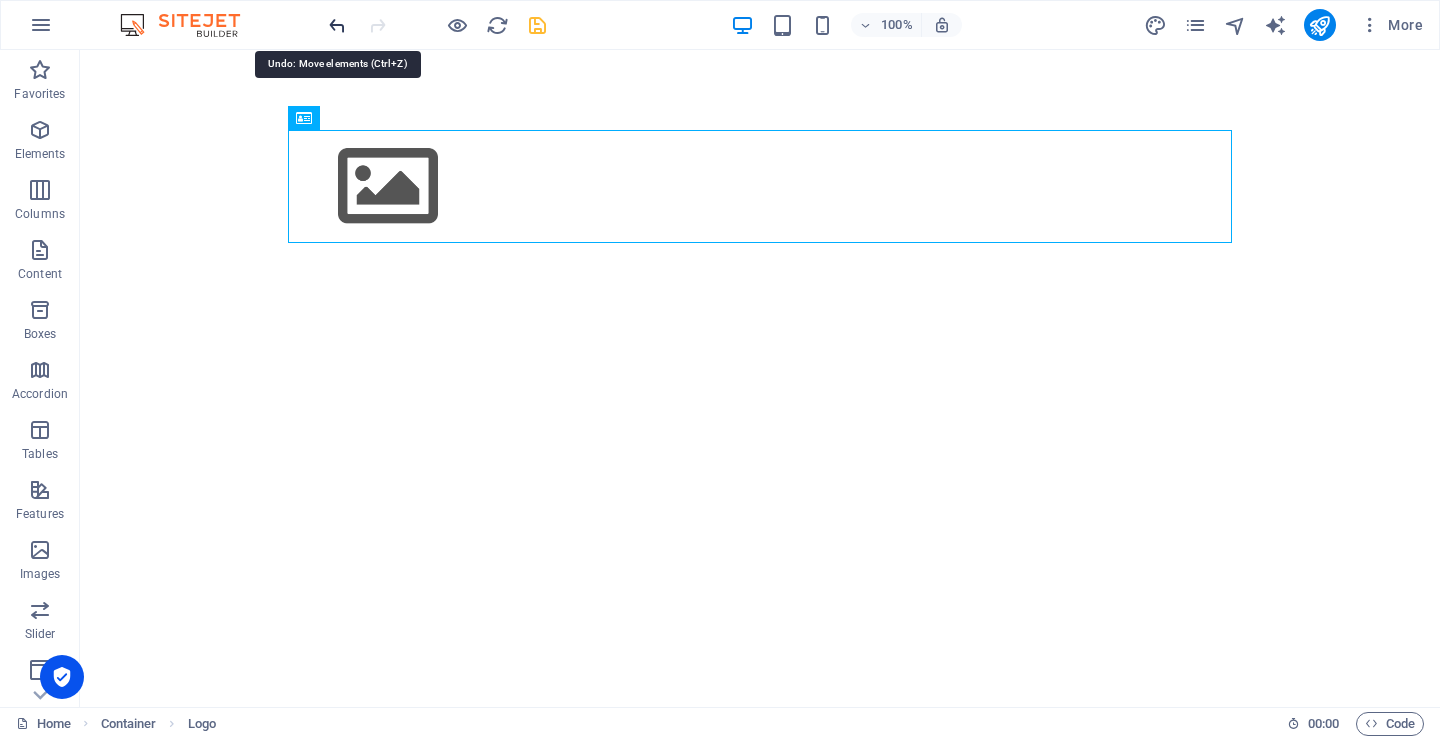 click at bounding box center (337, 25) 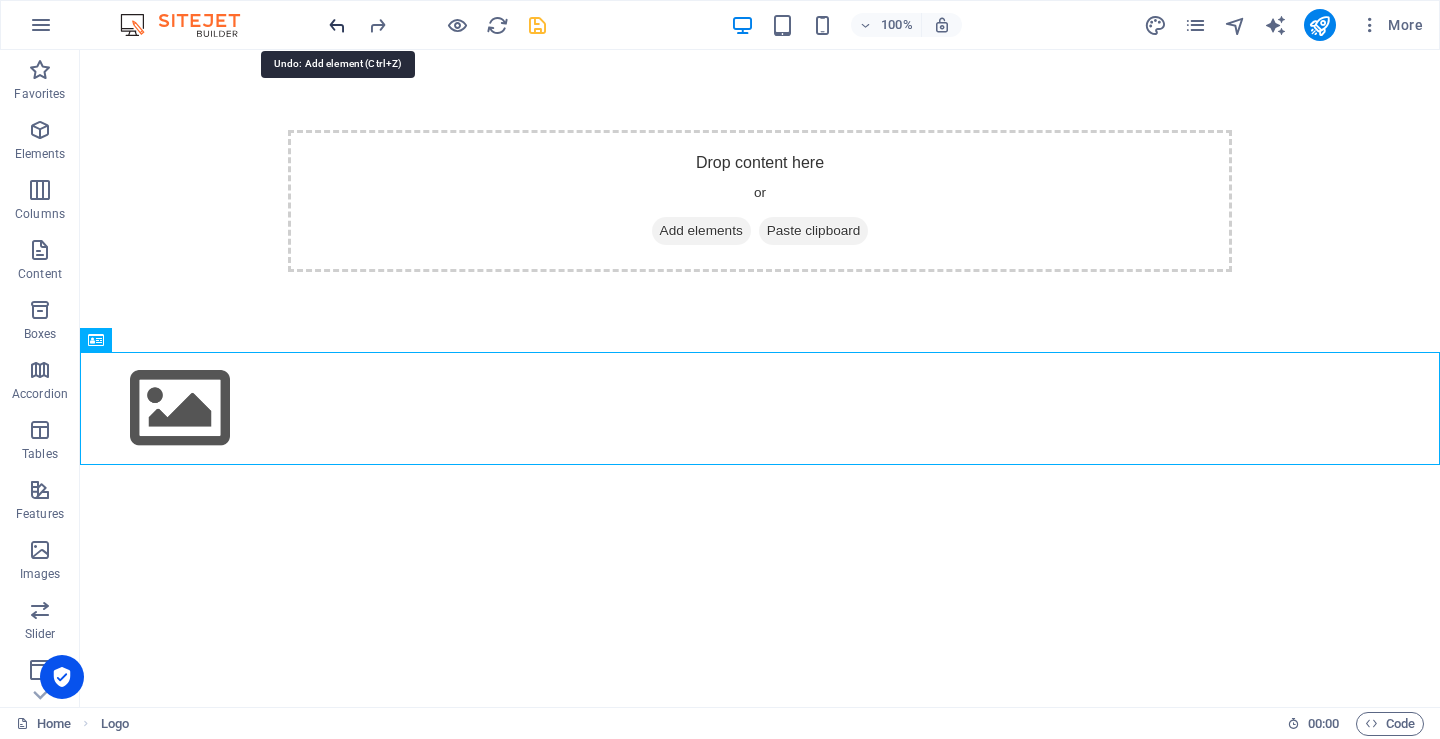 click at bounding box center (337, 25) 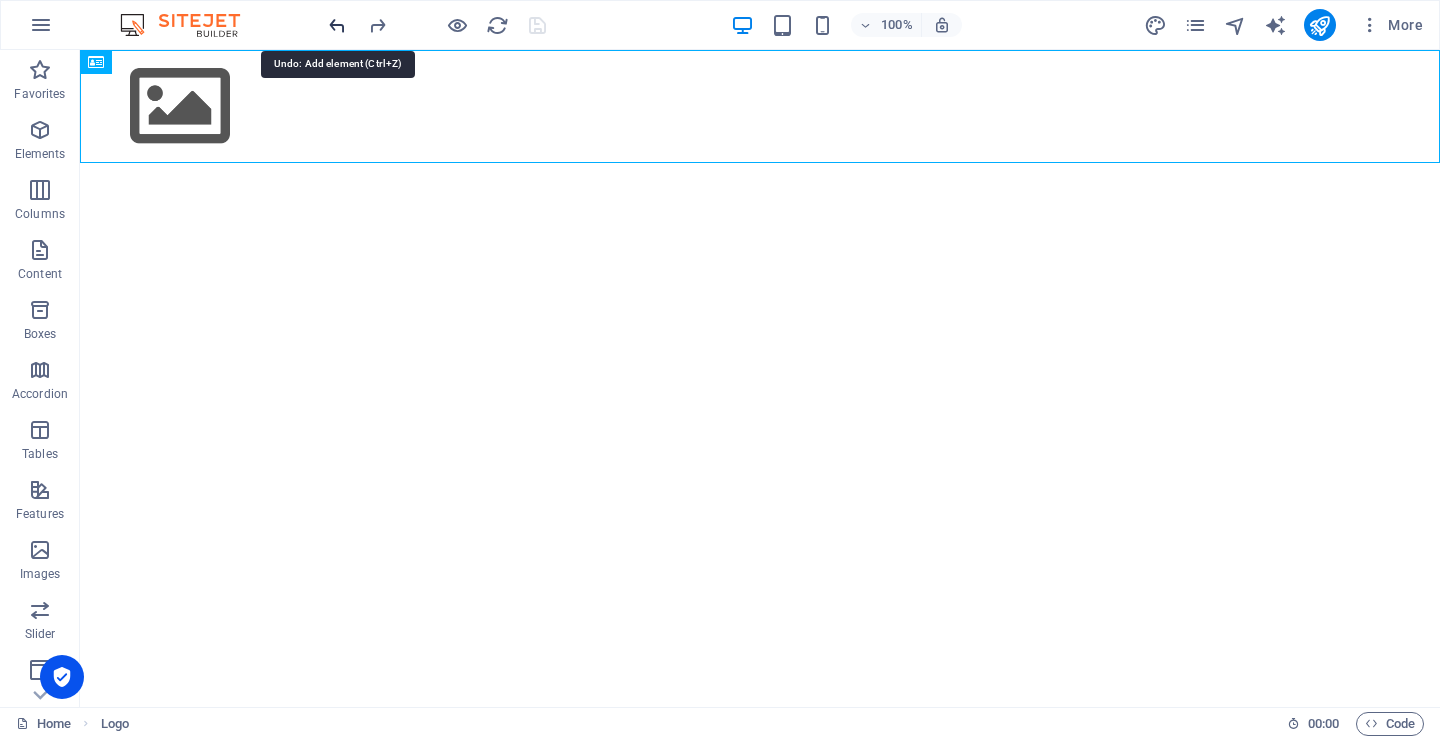 click at bounding box center [337, 25] 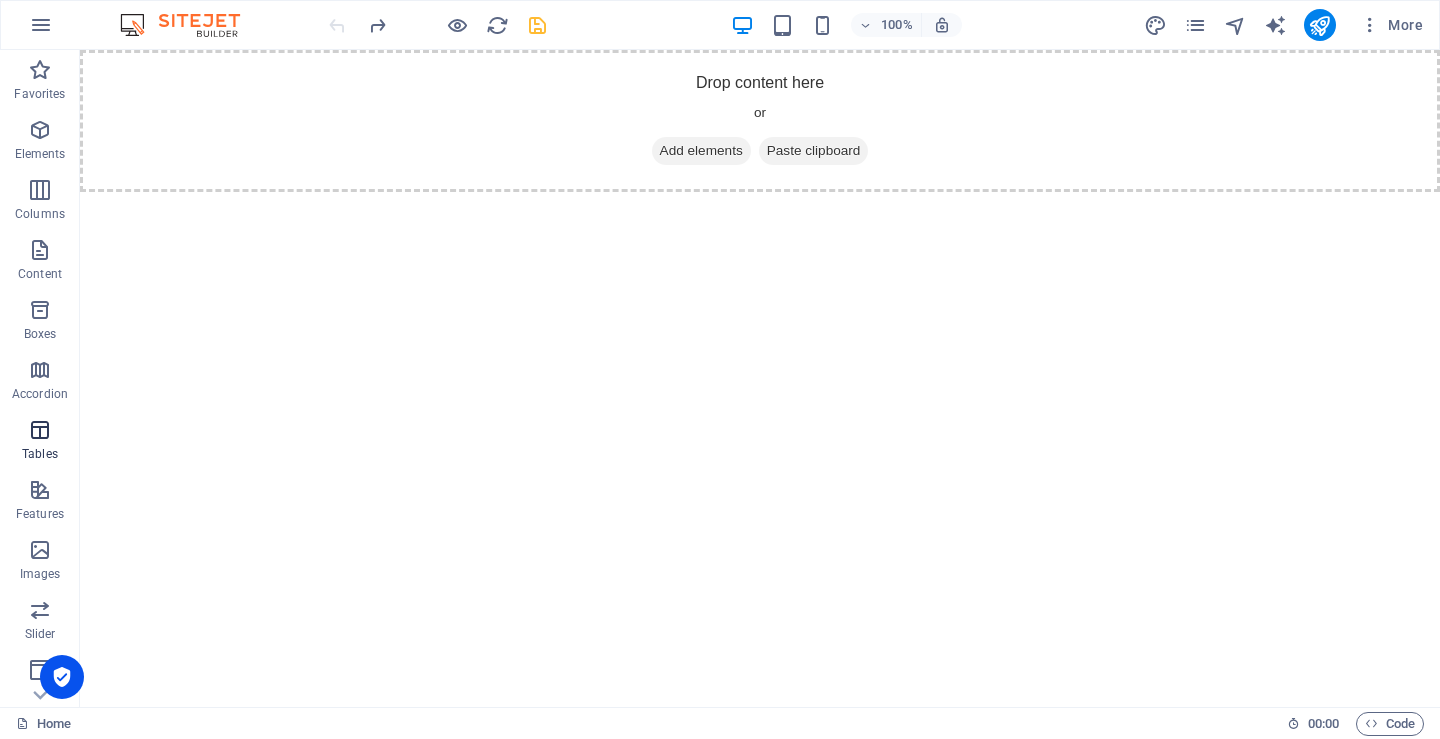 click at bounding box center (40, 430) 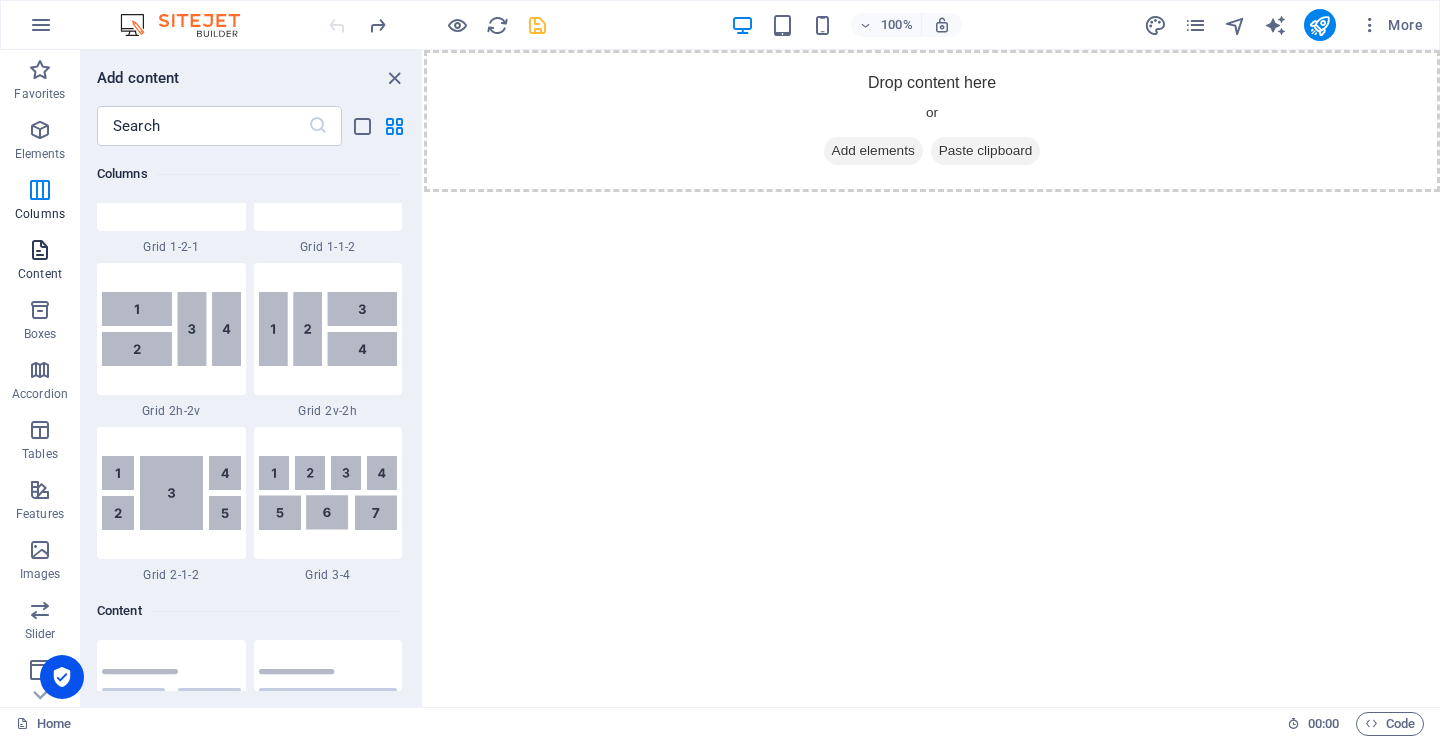 click on "Content" at bounding box center (40, 274) 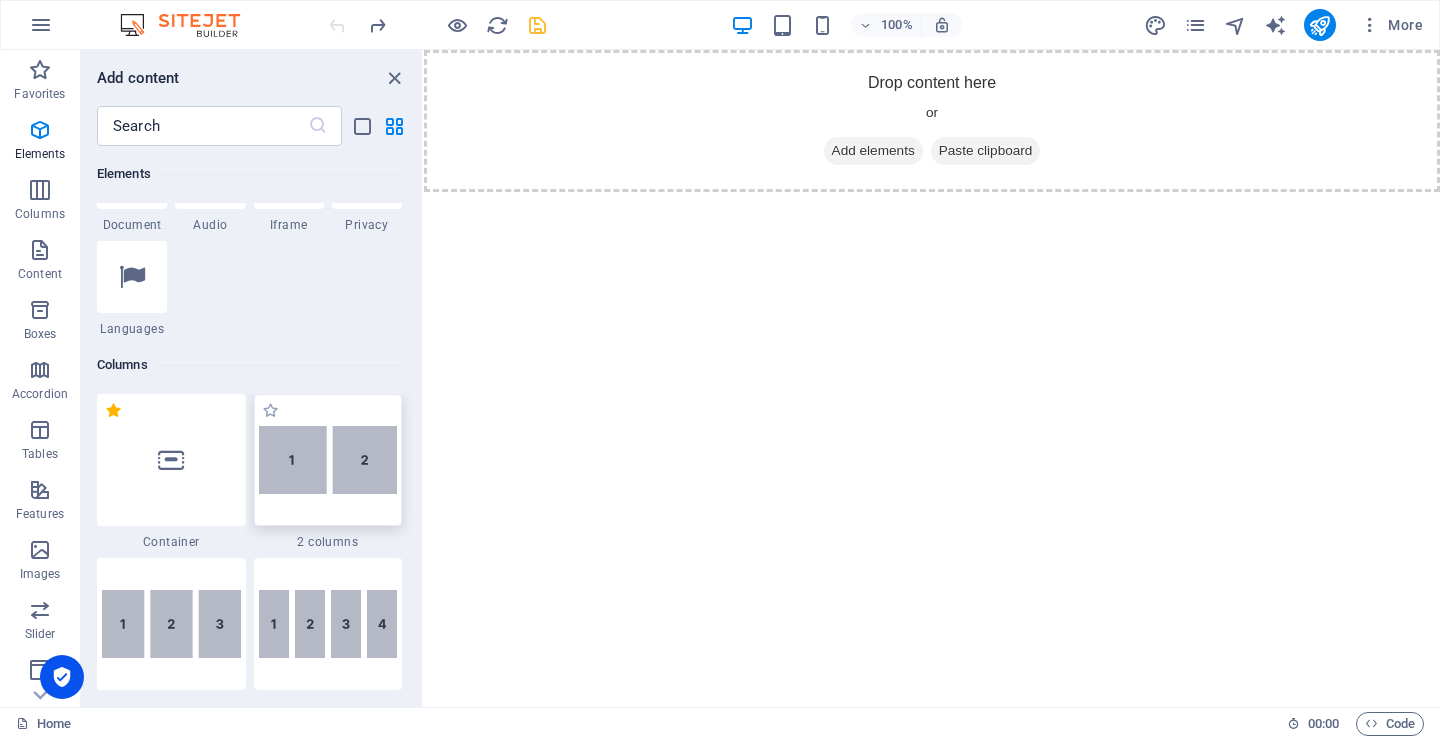 scroll, scrollTop: 699, scrollLeft: 0, axis: vertical 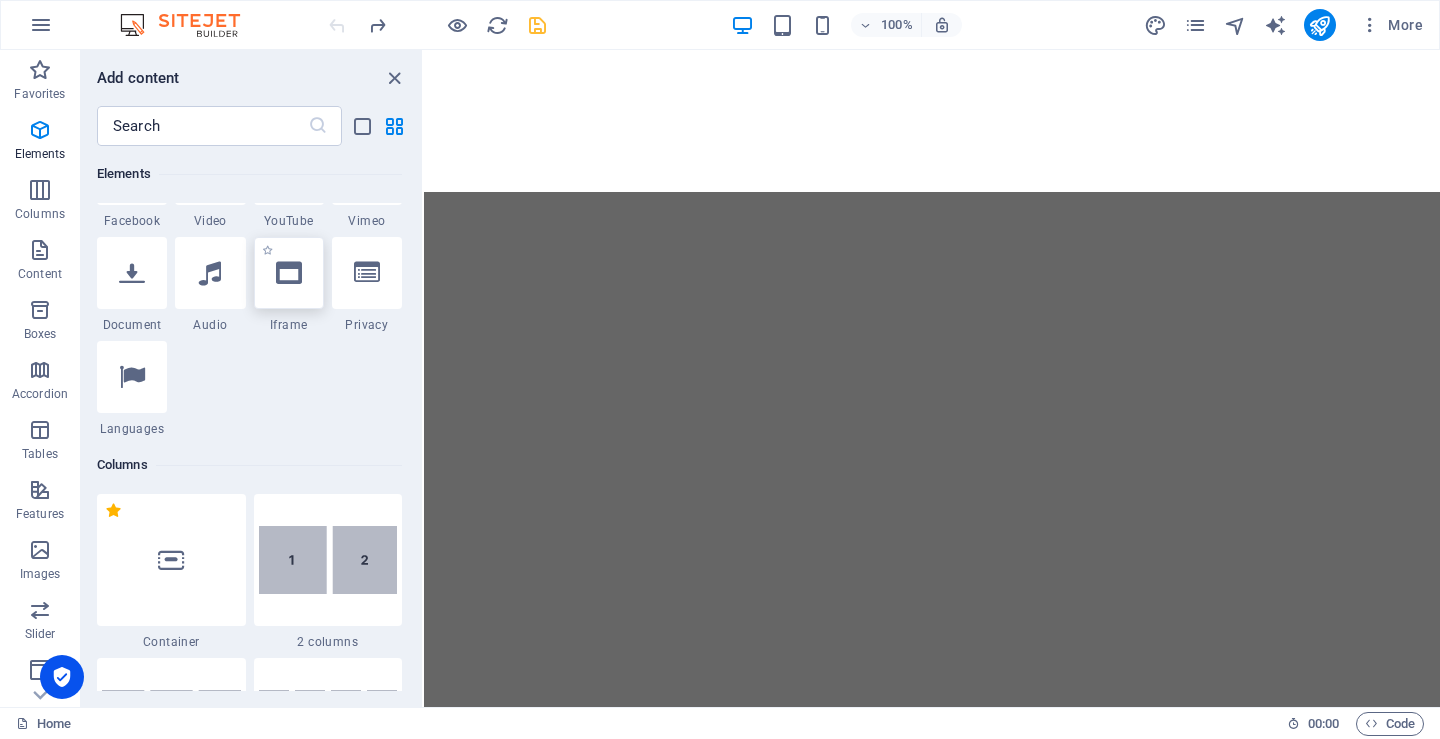 select on "%" 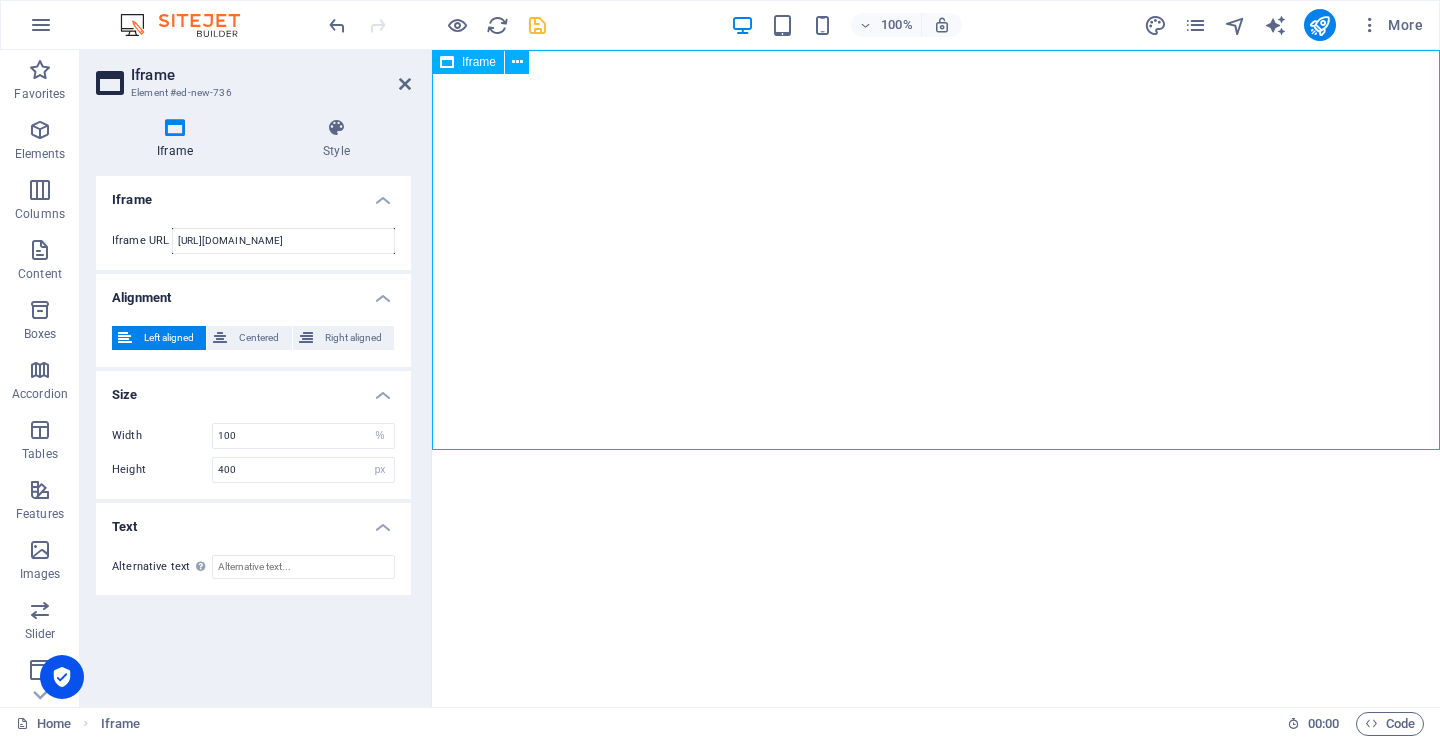 drag, startPoint x: 1210, startPoint y: 235, endPoint x: 878, endPoint y: 262, distance: 333.09607 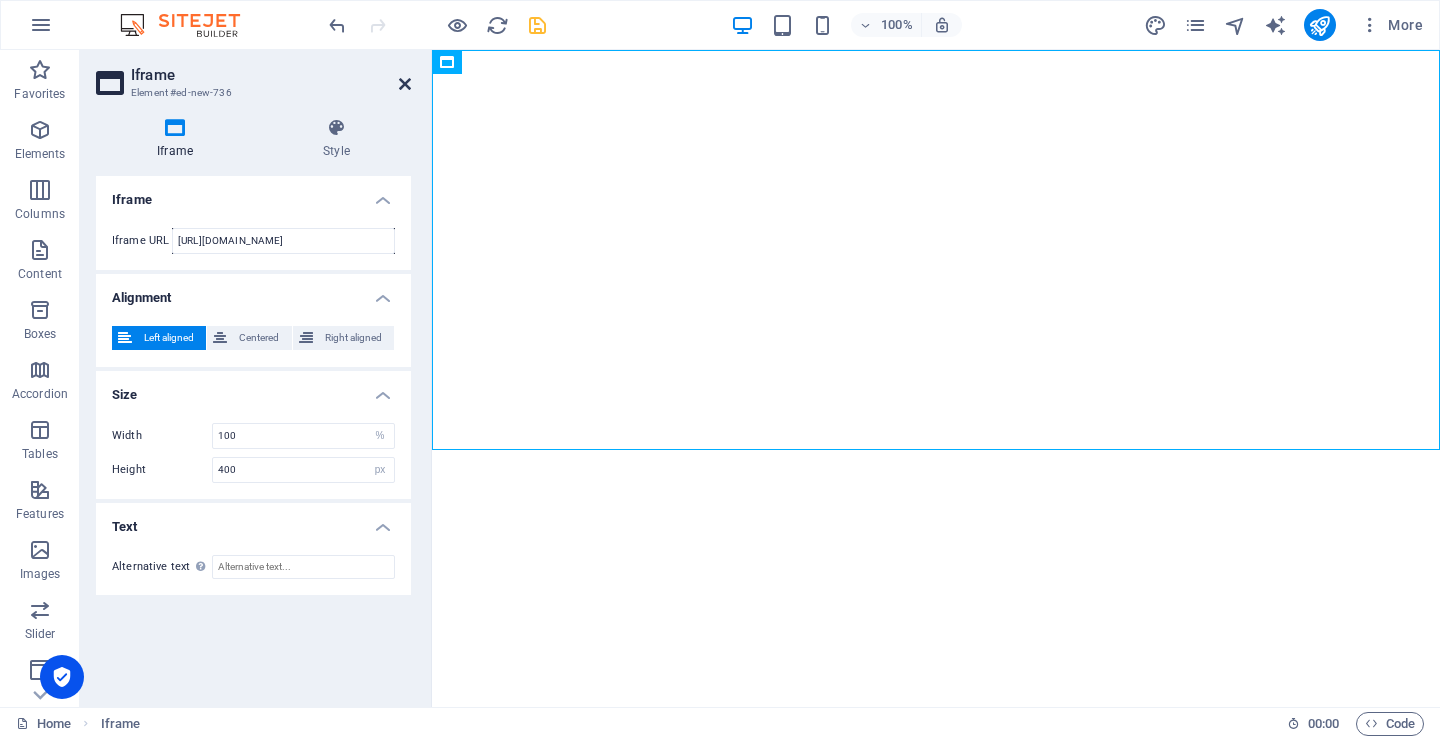 drag, startPoint x: 405, startPoint y: 80, endPoint x: 325, endPoint y: 32, distance: 93.29523 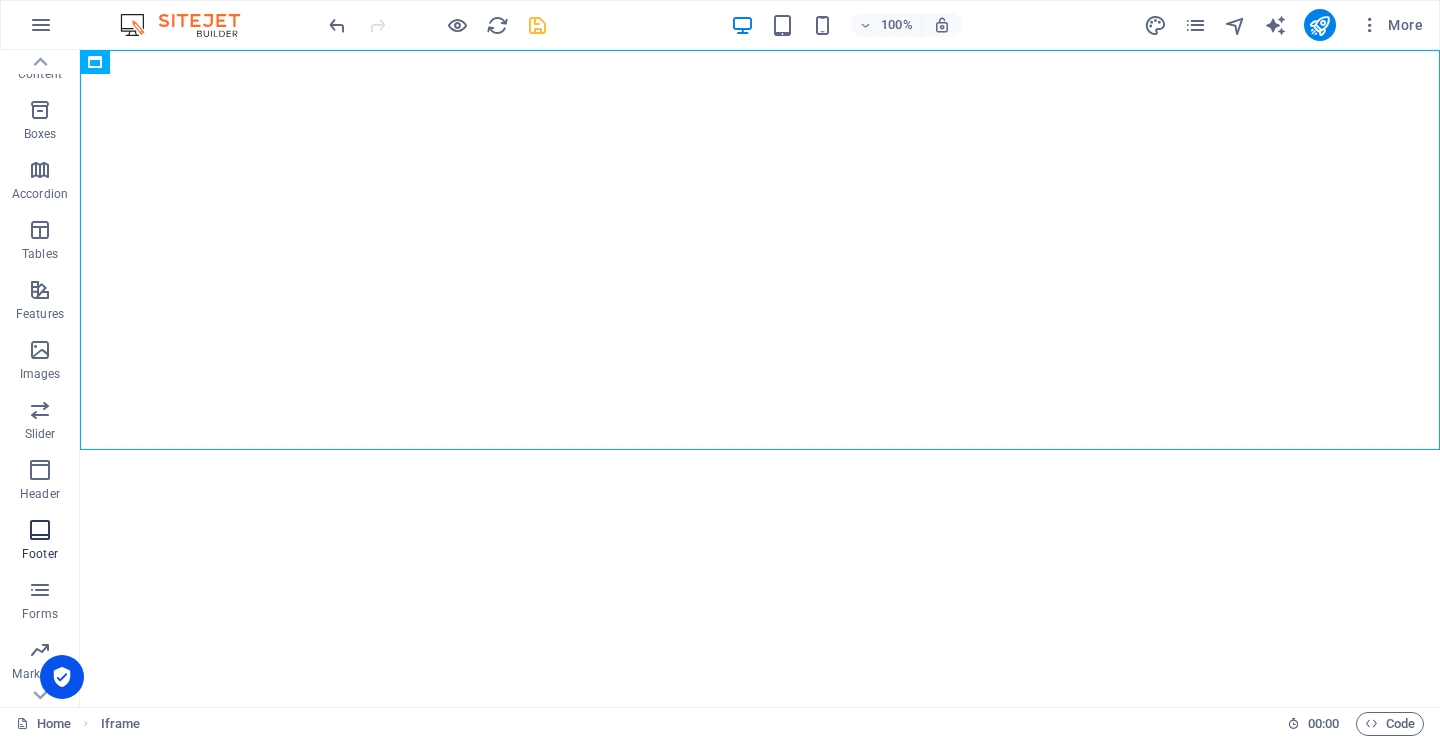 scroll, scrollTop: 243, scrollLeft: 0, axis: vertical 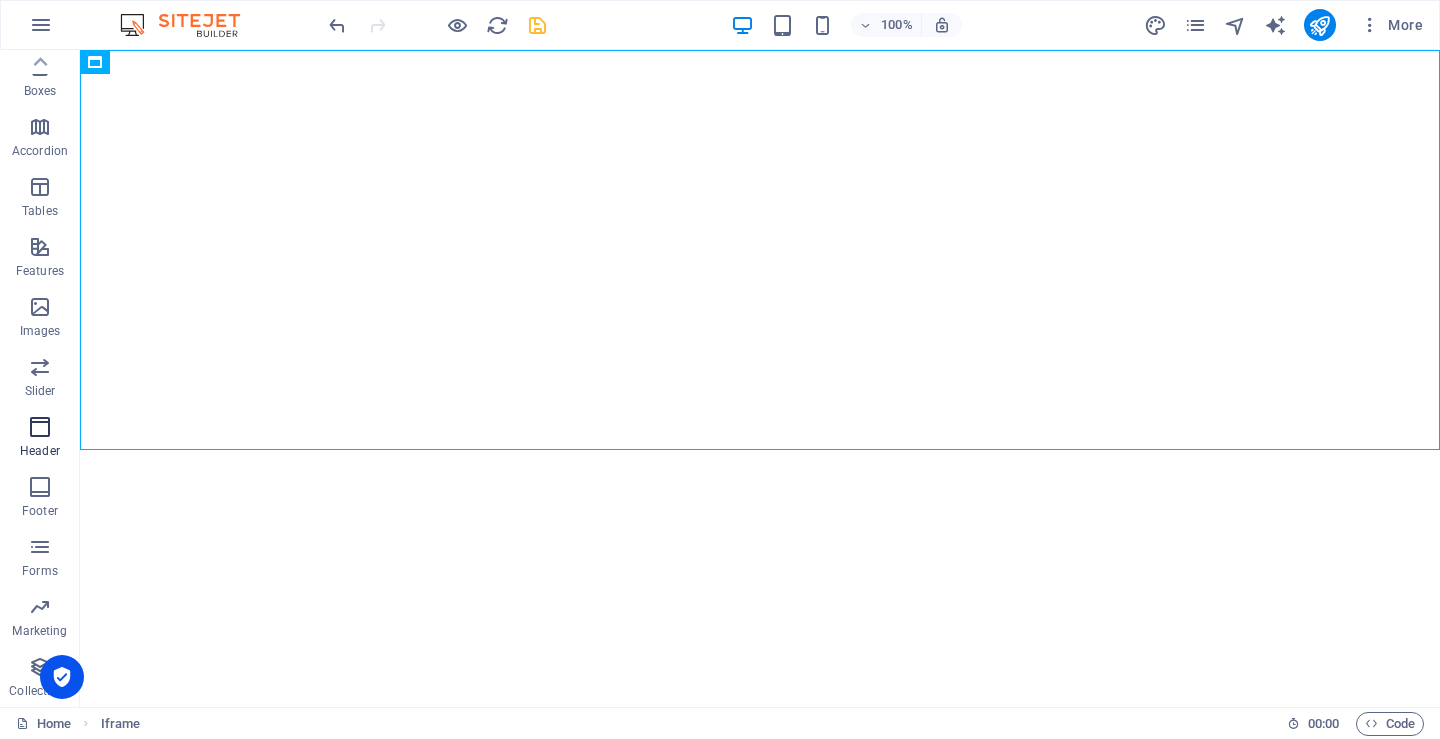 click on "Header" at bounding box center [40, 439] 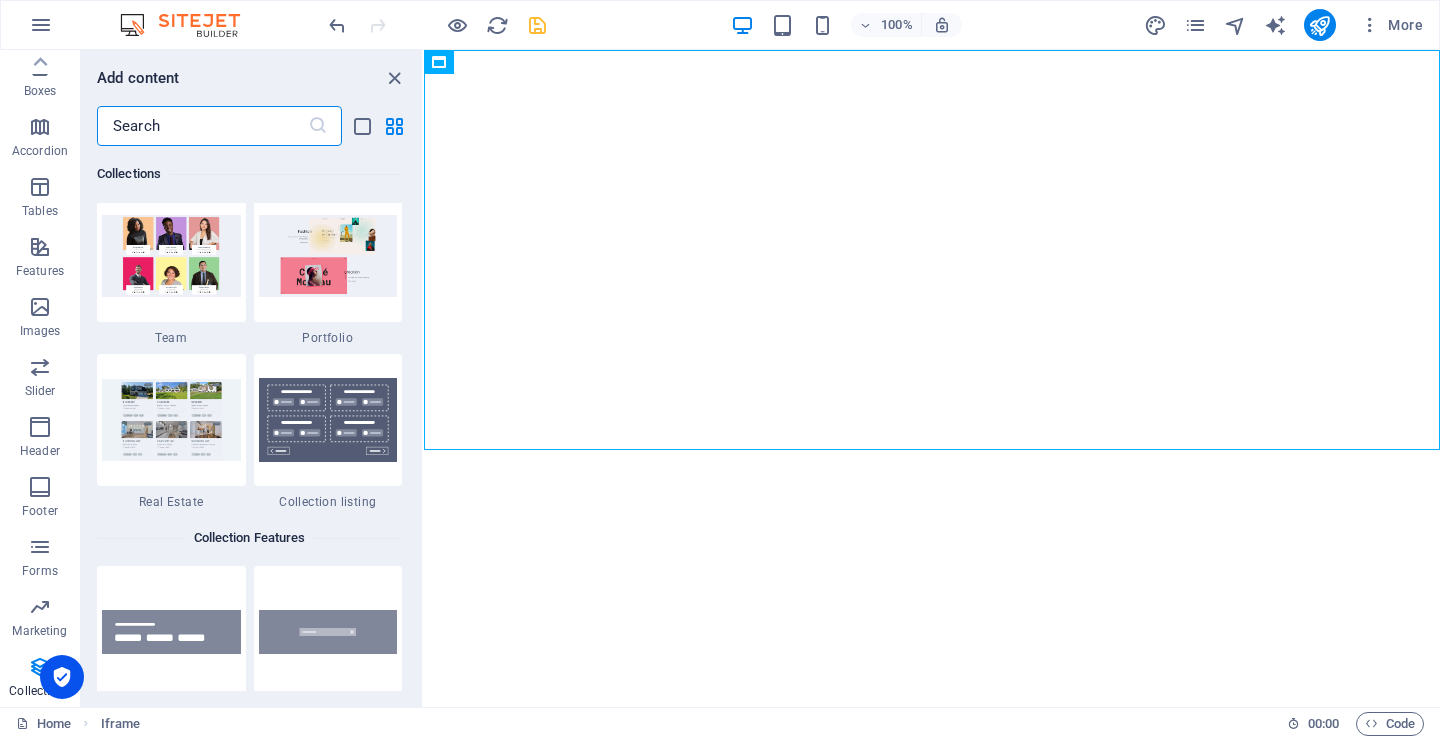 scroll, scrollTop: 18478, scrollLeft: 0, axis: vertical 